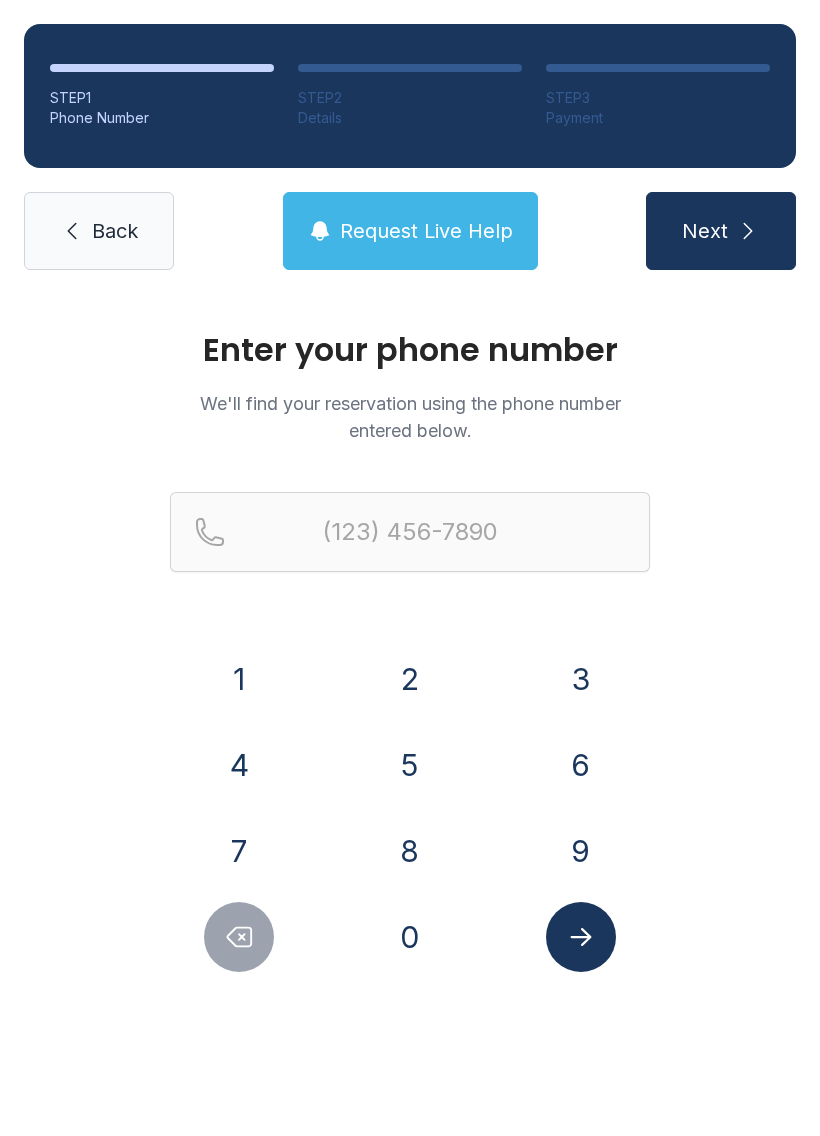 scroll, scrollTop: 0, scrollLeft: 0, axis: both 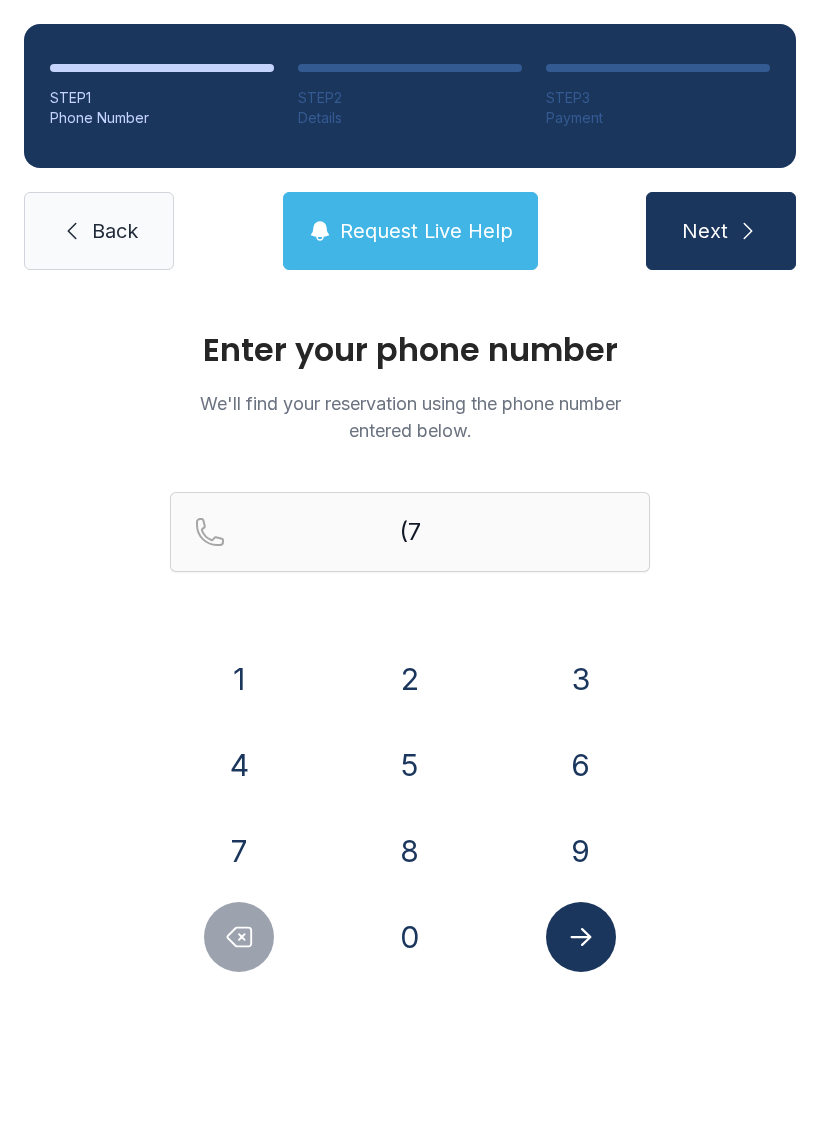click on "8" at bounding box center (410, 851) 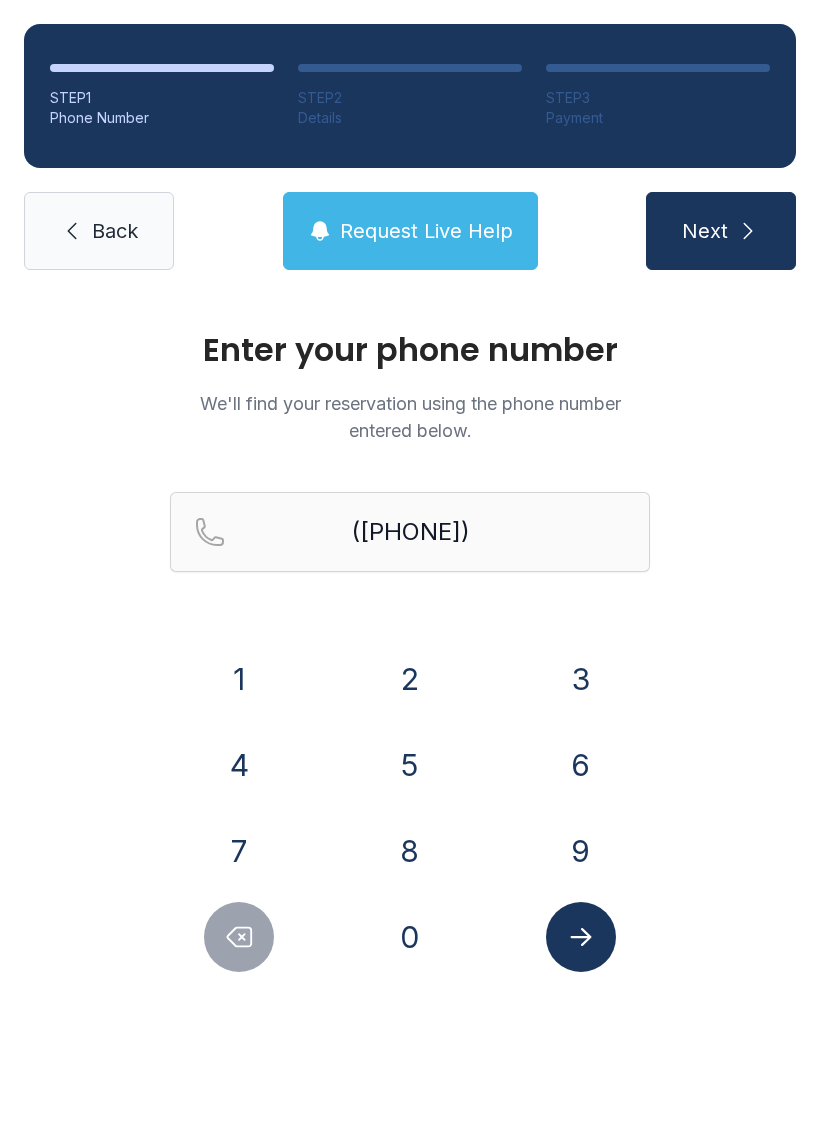 click on "6" at bounding box center [581, 765] 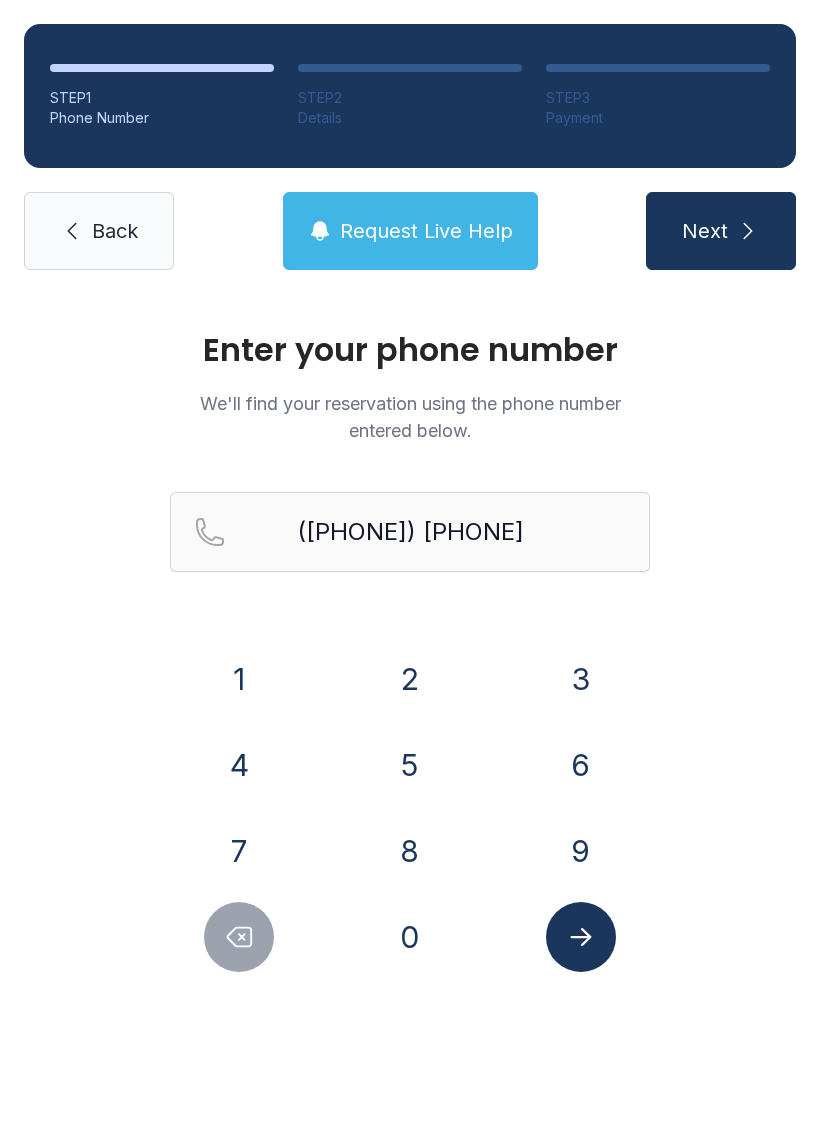 click on "5" at bounding box center [410, 765] 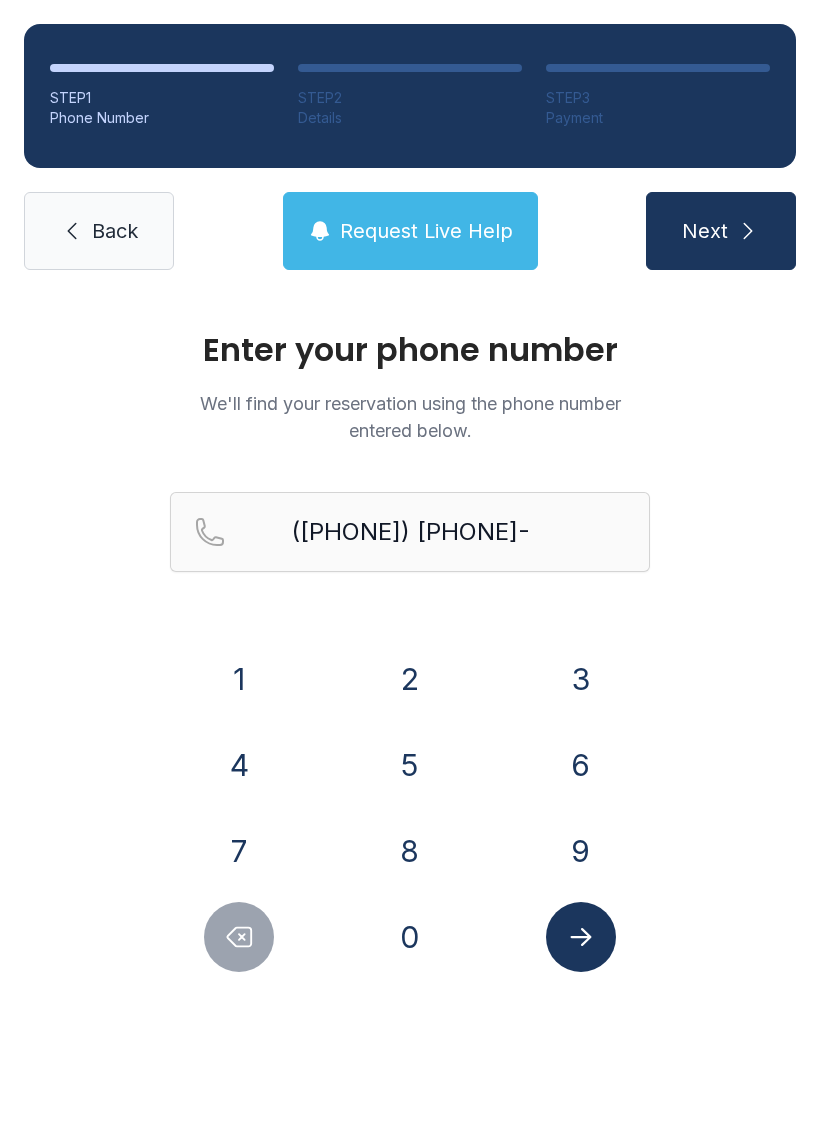 click on "2" at bounding box center [410, 679] 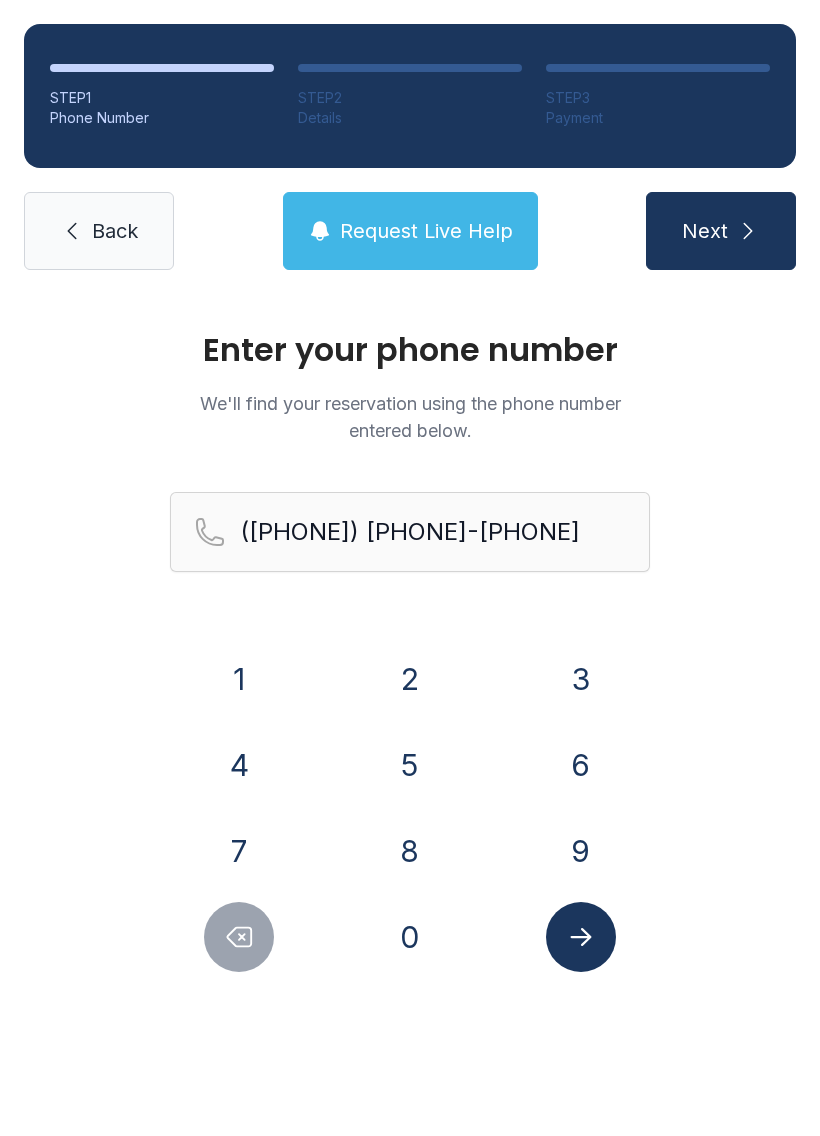 click on "1" at bounding box center (239, 679) 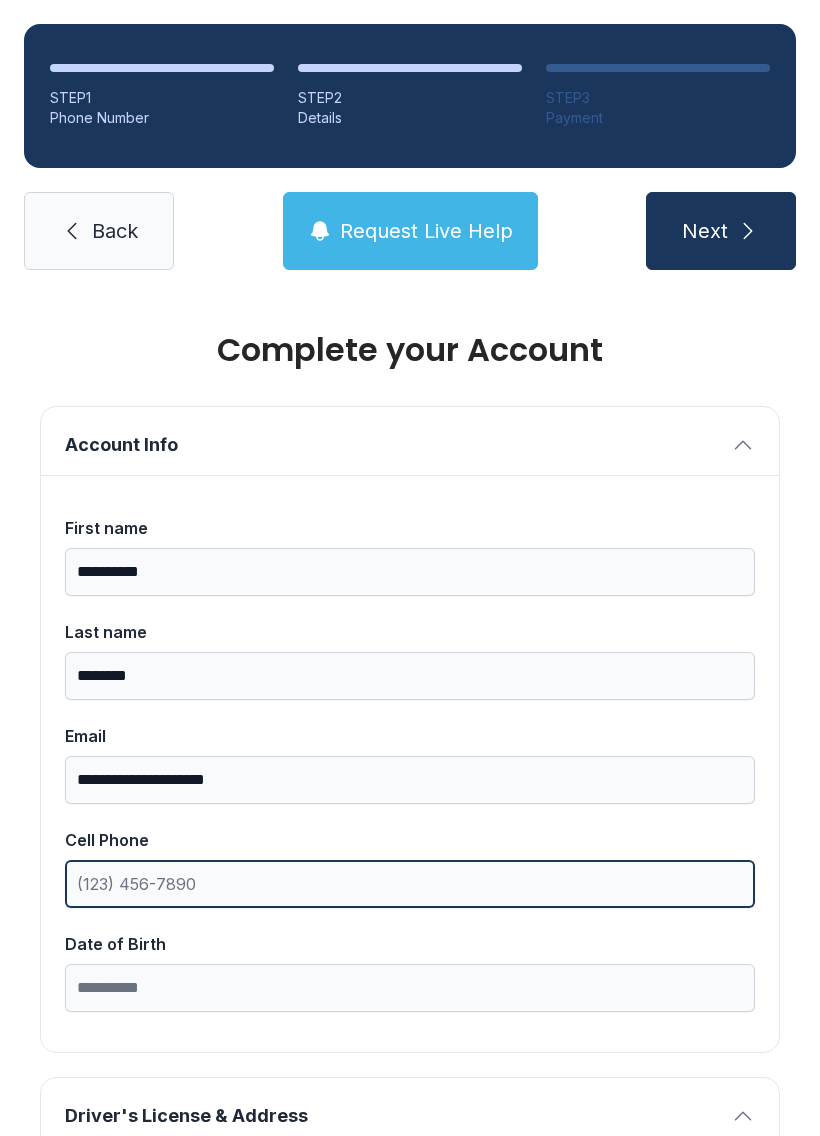click on "Cell Phone" at bounding box center (410, 884) 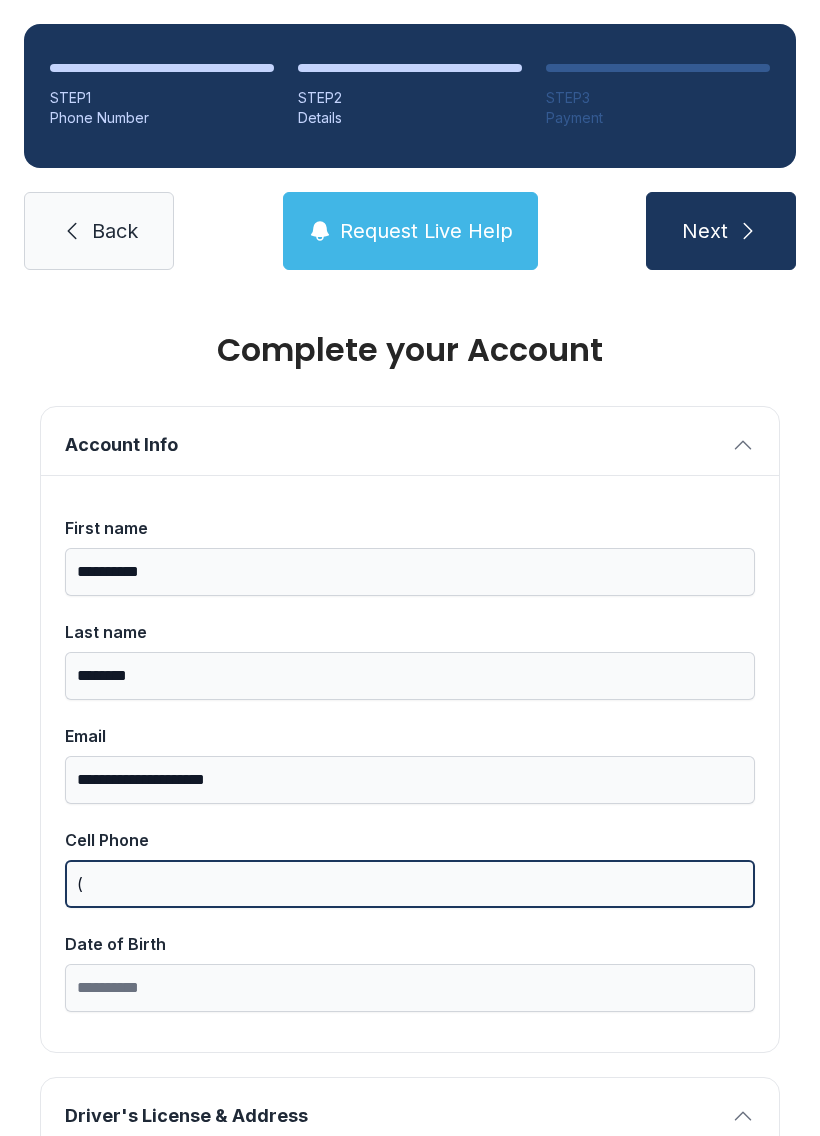 scroll, scrollTop: 44, scrollLeft: 0, axis: vertical 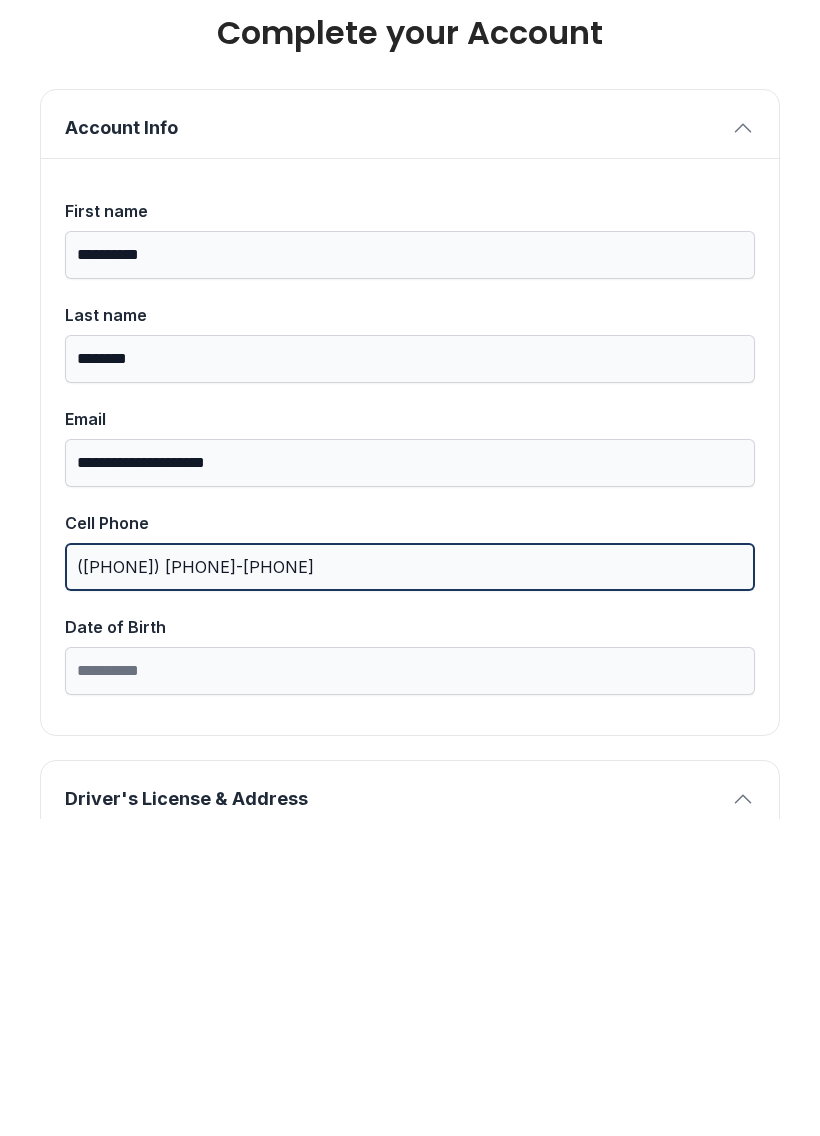 type on "([PHONE]) [PHONE]-[PHONE]" 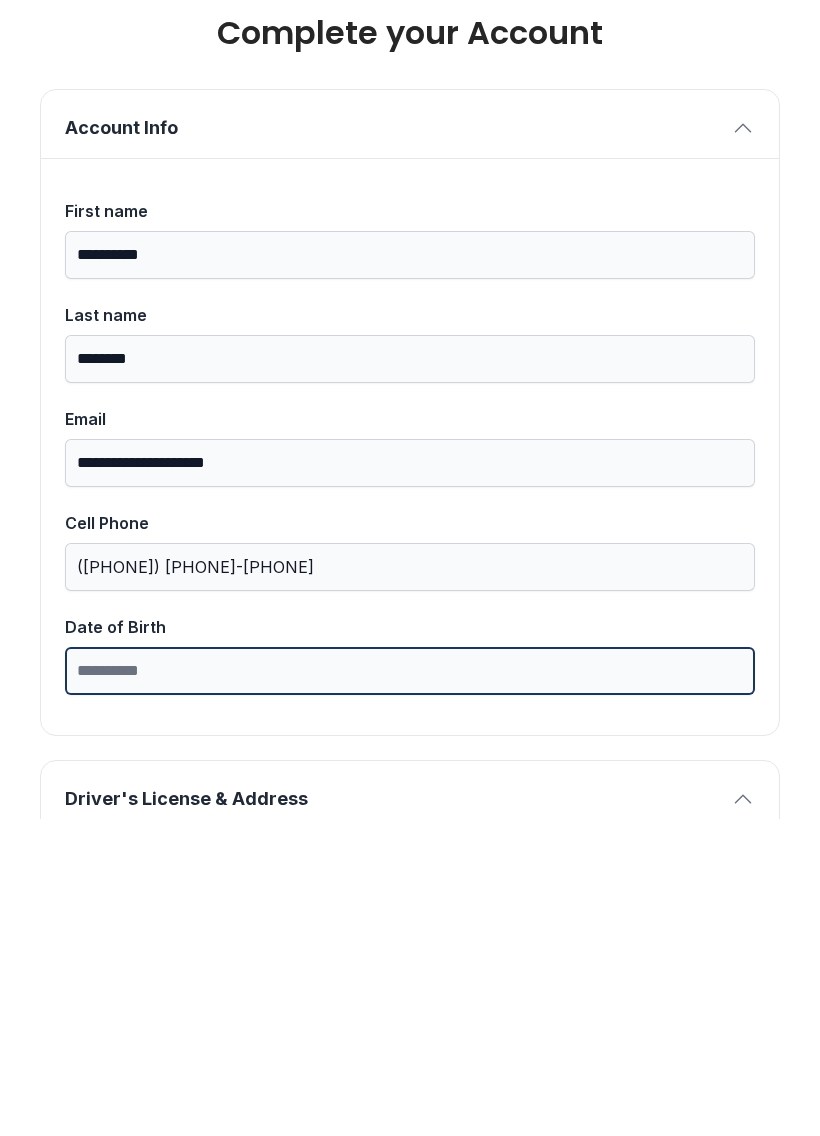 click on "Date of Birth" at bounding box center (410, 988) 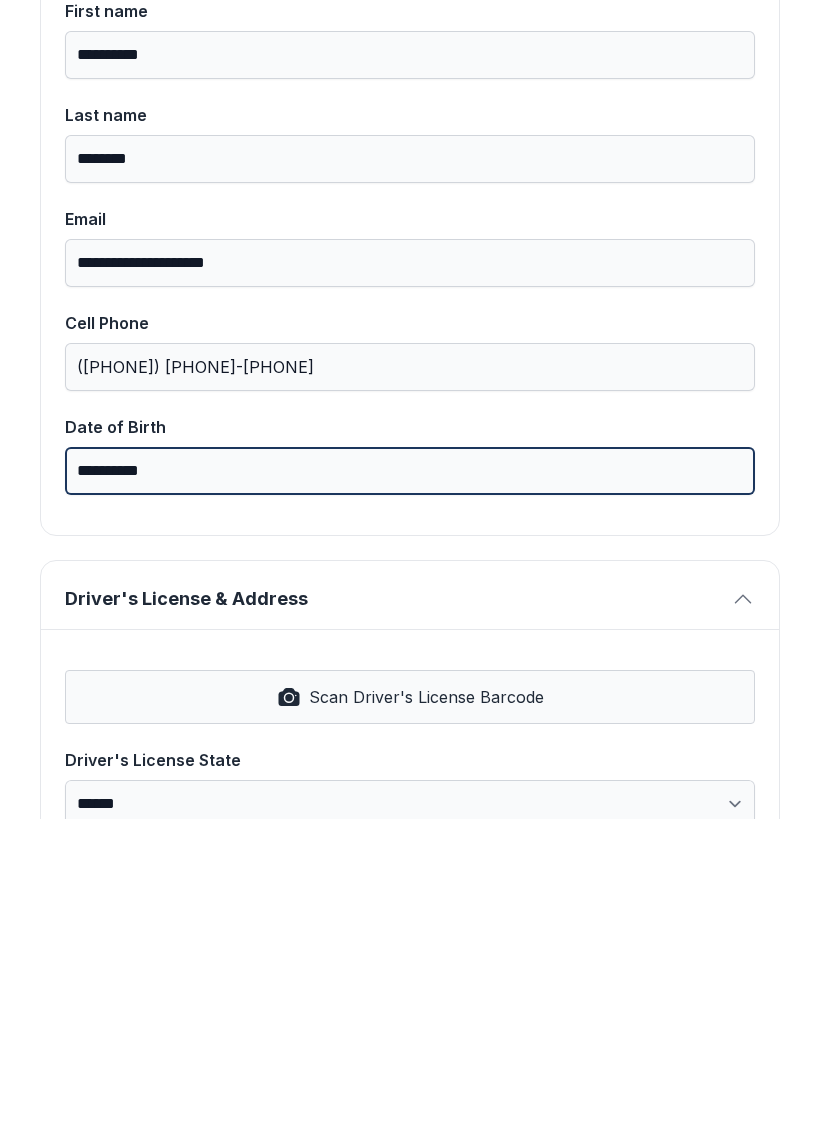 scroll, scrollTop: 207, scrollLeft: 0, axis: vertical 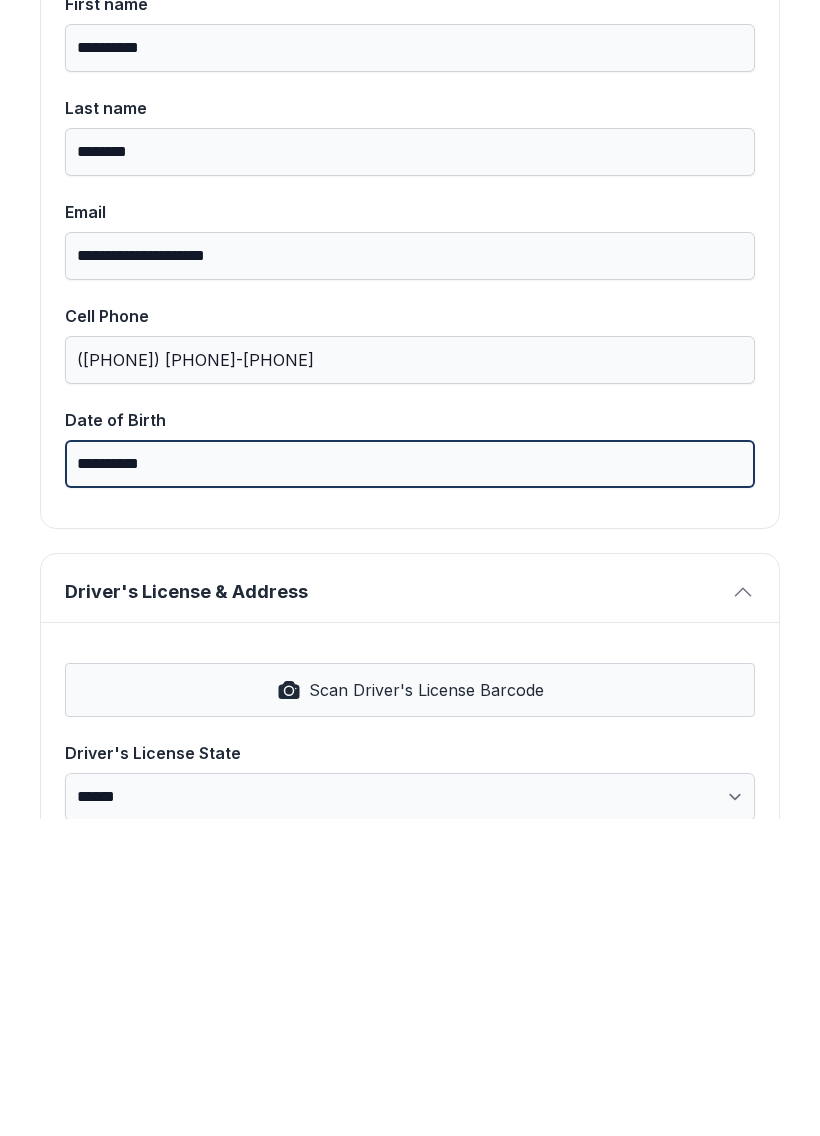 type on "**********" 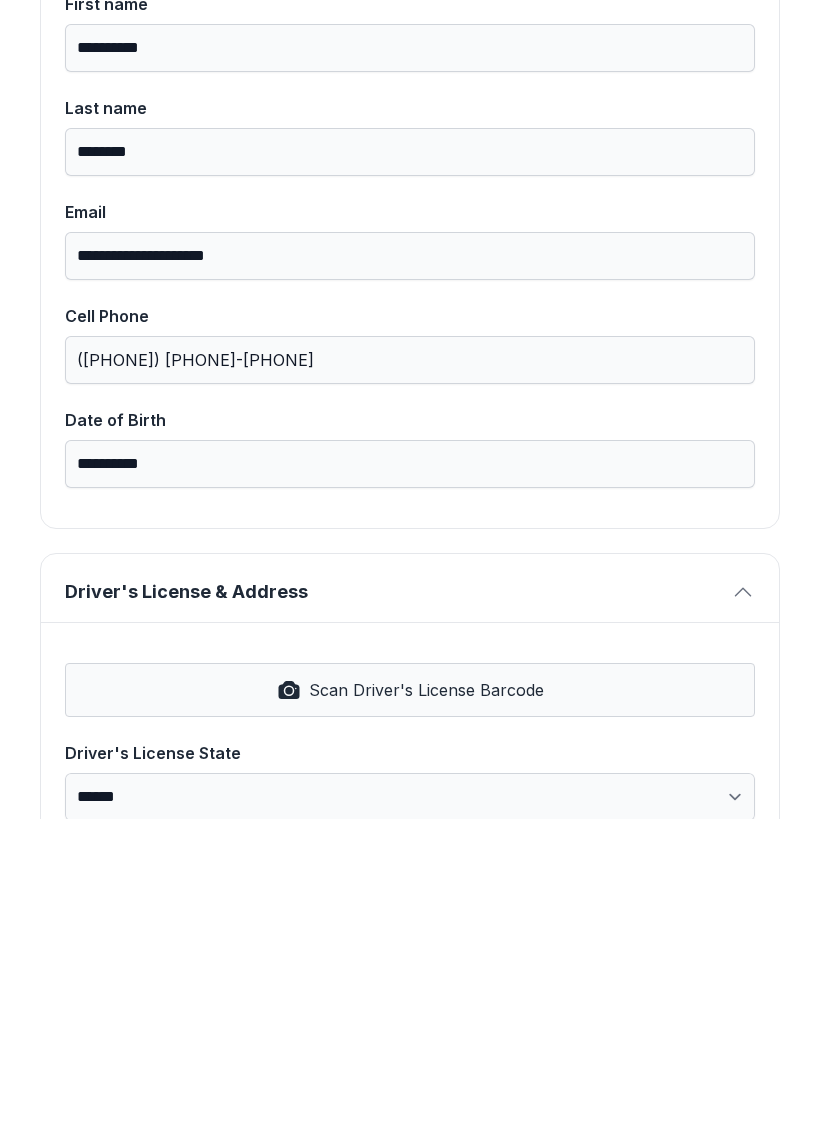 click on "Scan Driver's License Barcode" at bounding box center [410, 1007] 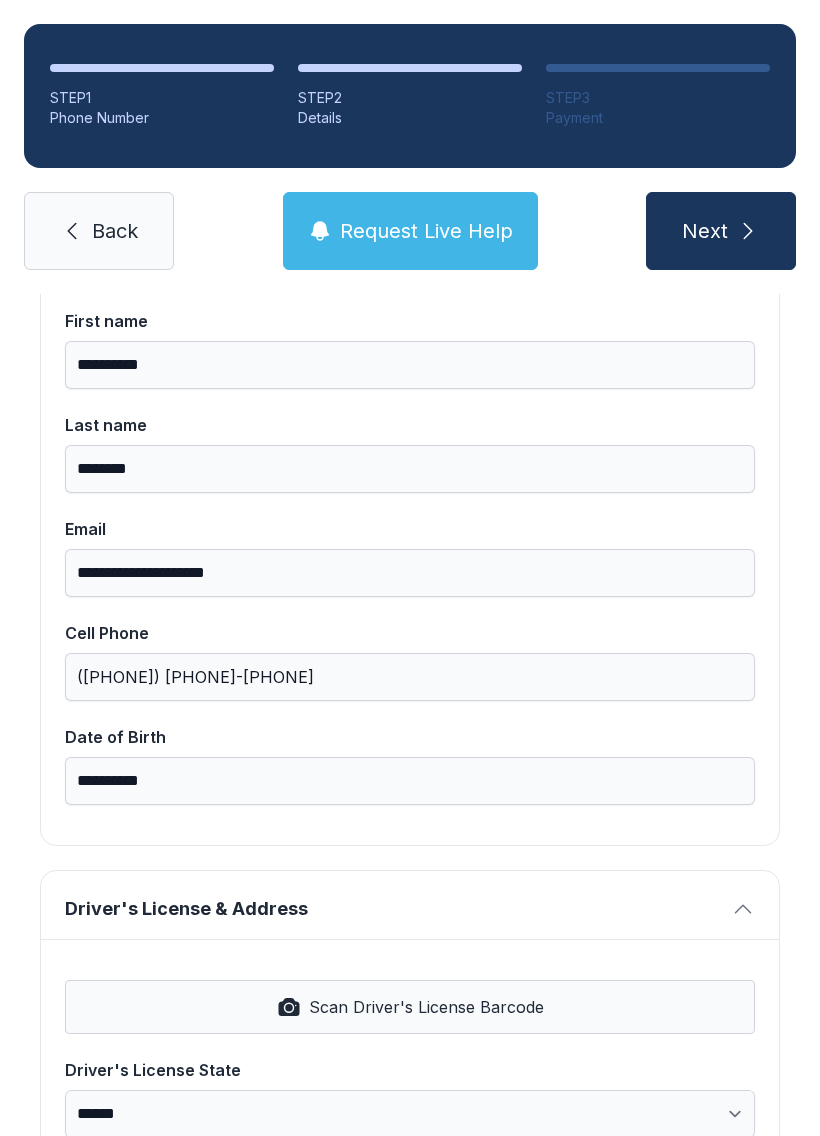 select on "**" 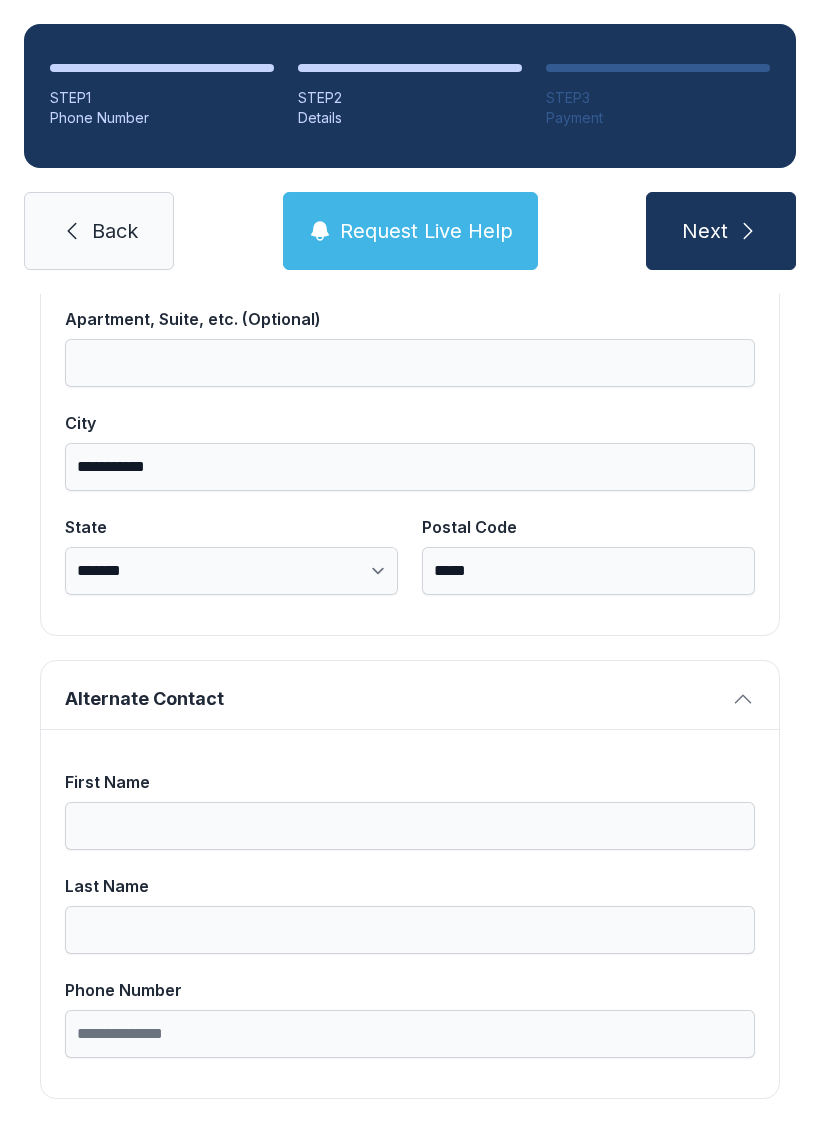 scroll, scrollTop: 1269, scrollLeft: 0, axis: vertical 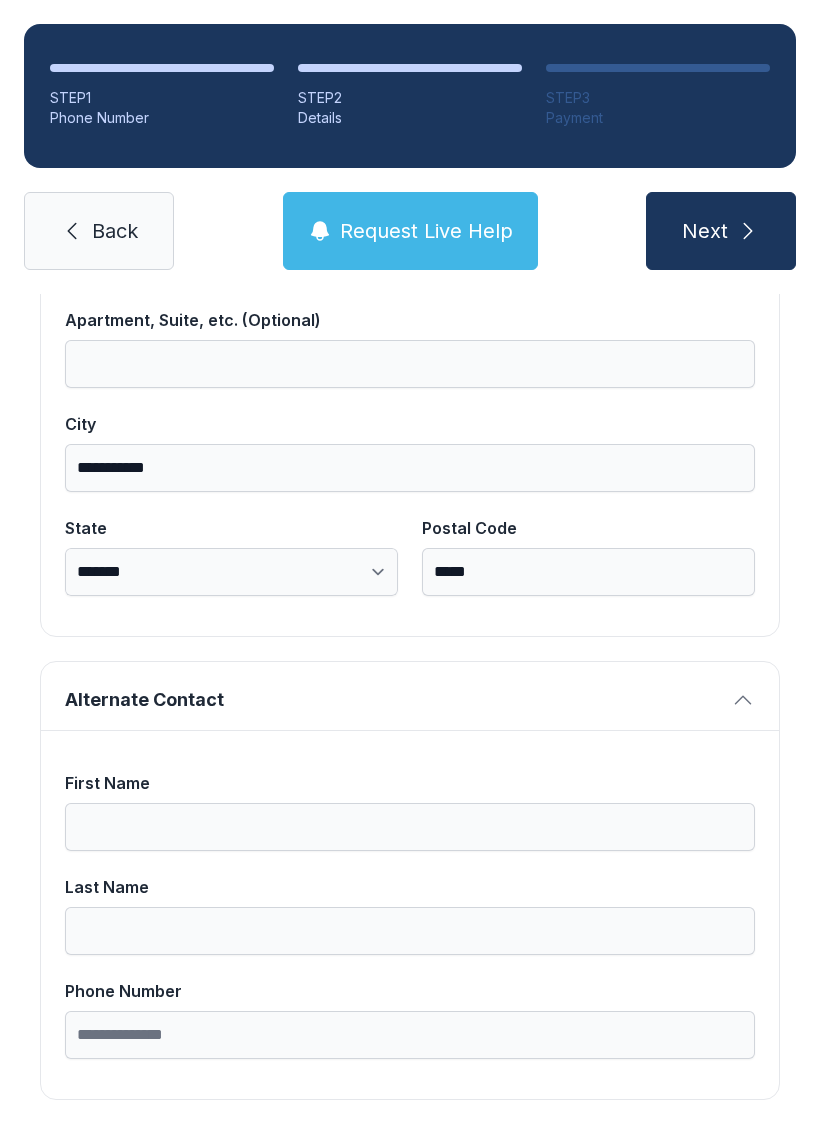 click on "Next" at bounding box center [721, 231] 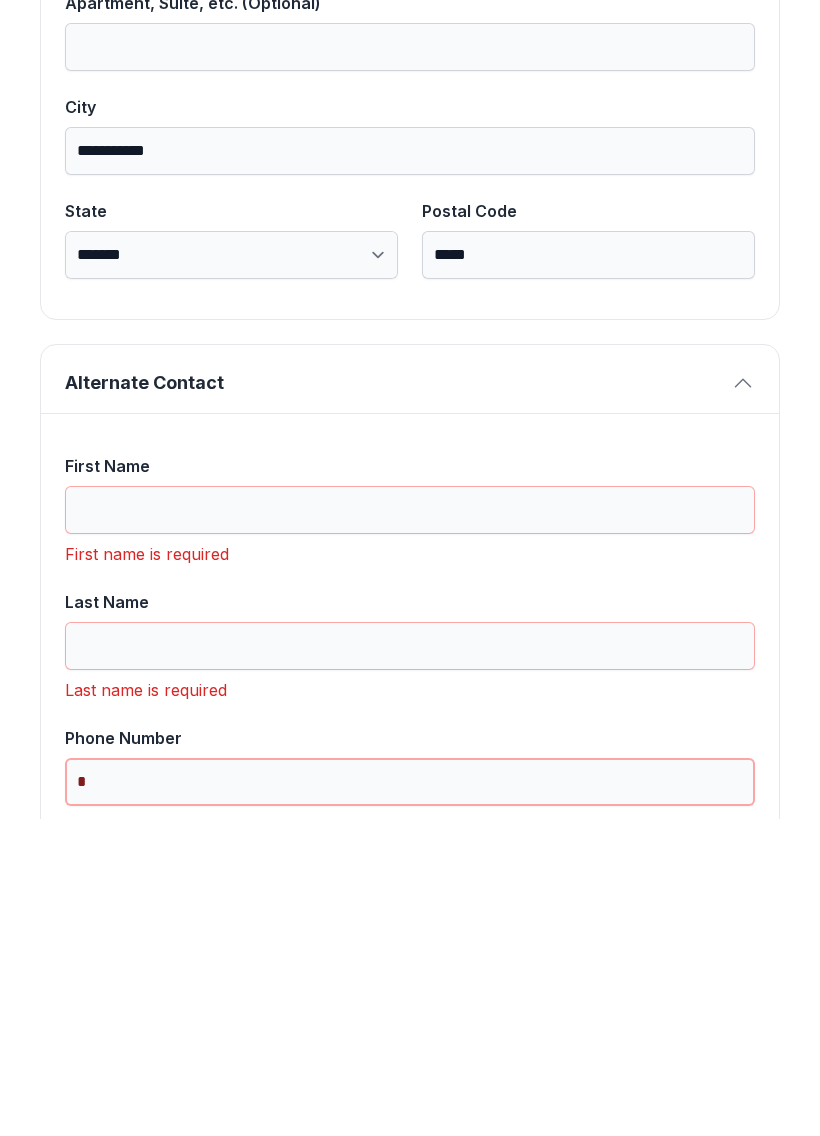type on "*" 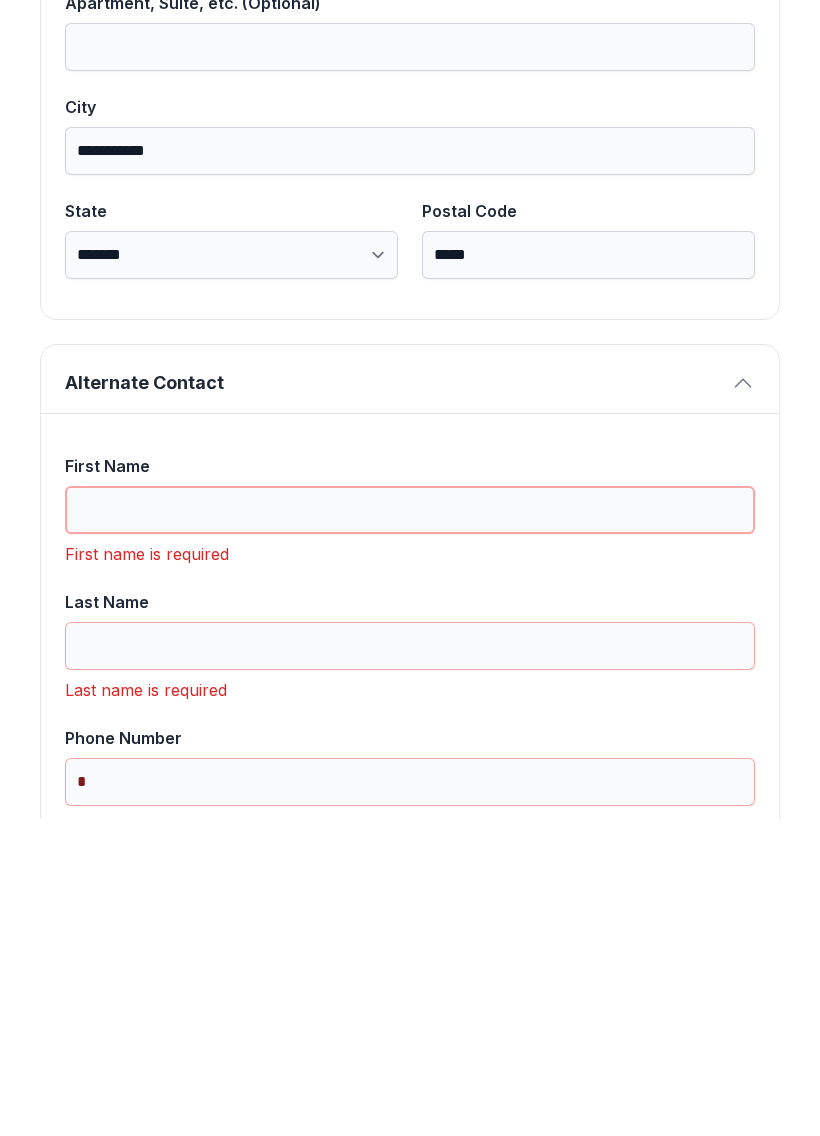 click on "First Name" at bounding box center [410, 827] 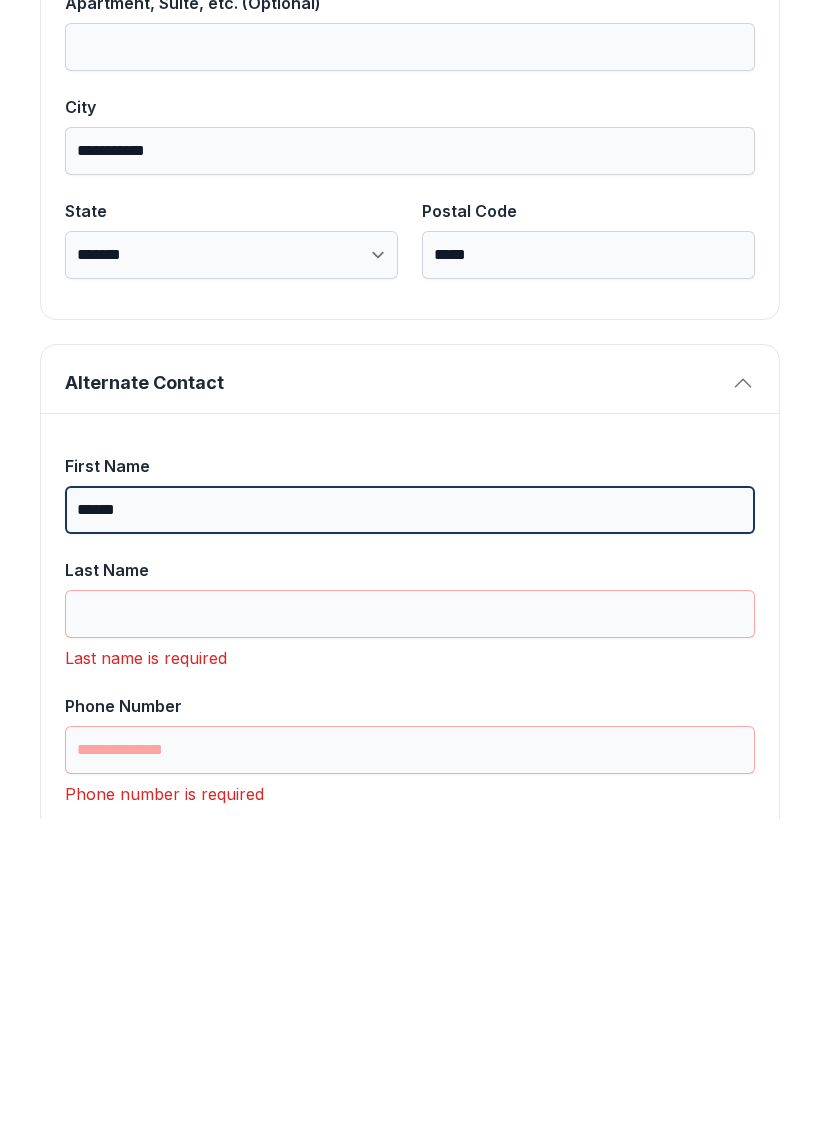 type on "*****" 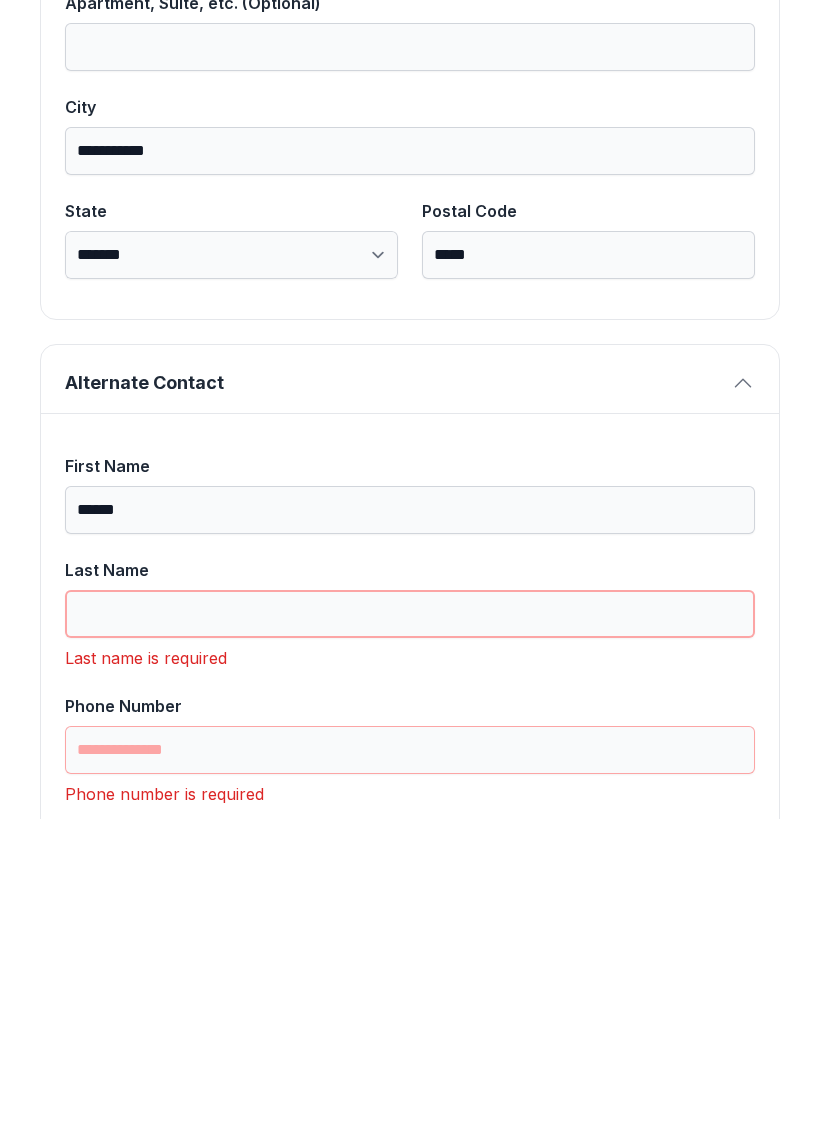 click on "Last Name" at bounding box center [410, 931] 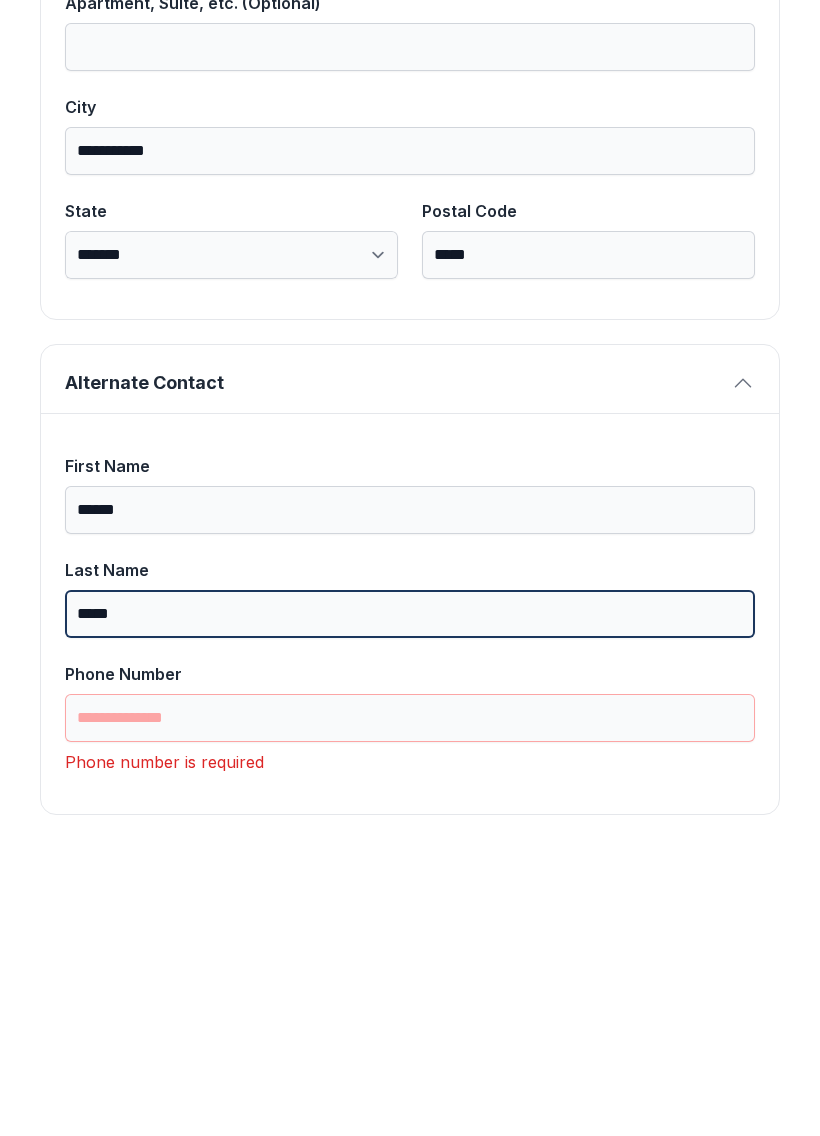 type on "*****" 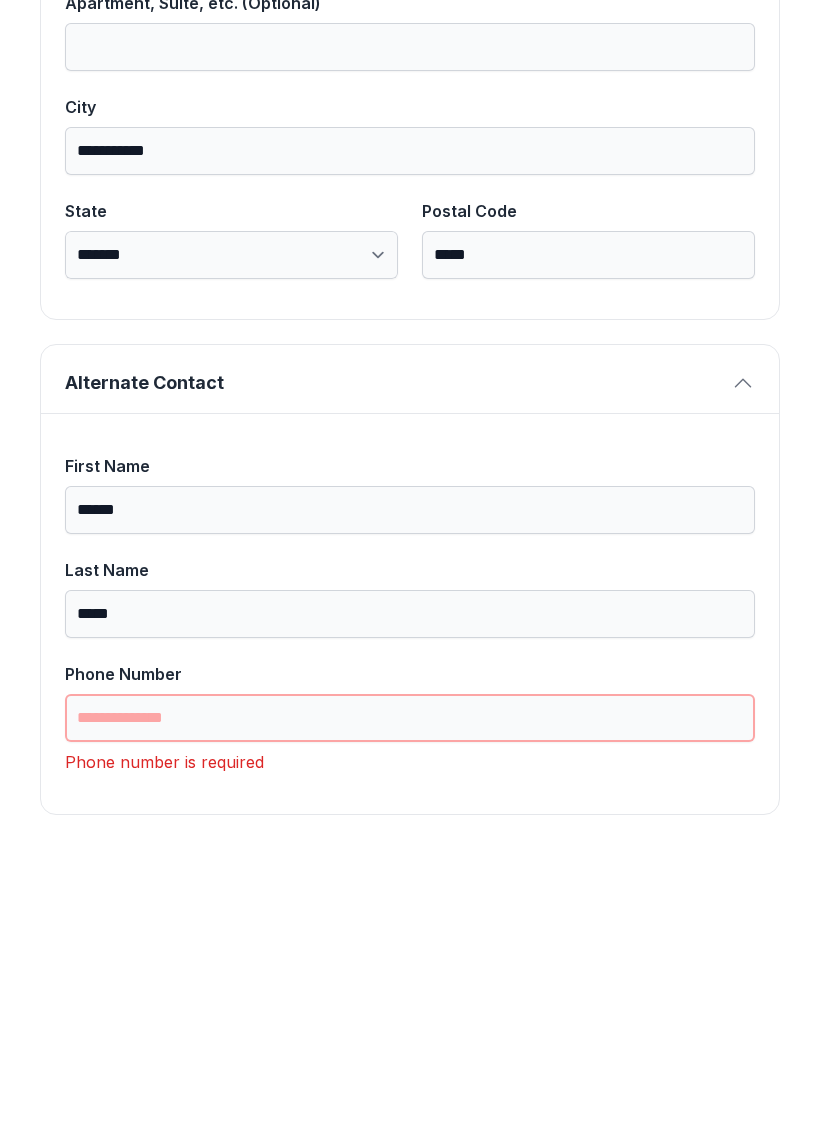 click on "Phone Number" at bounding box center [410, 1035] 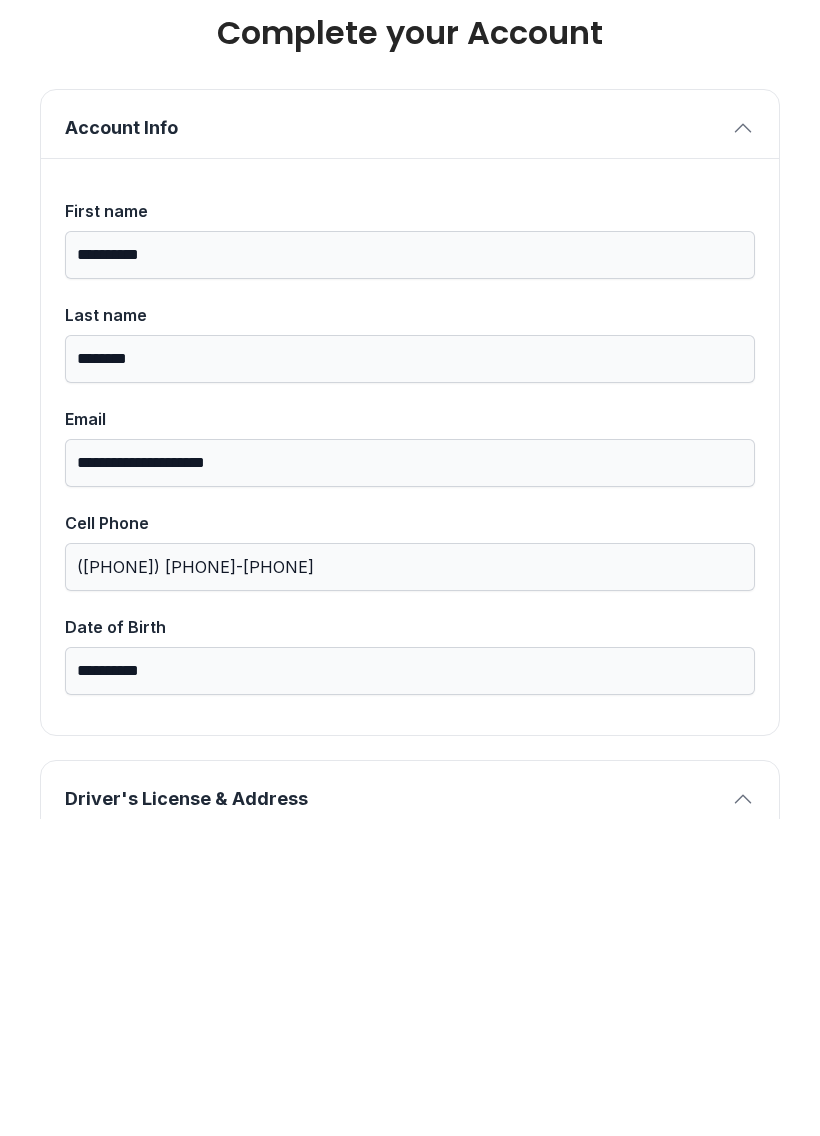 scroll, scrollTop: 0, scrollLeft: 0, axis: both 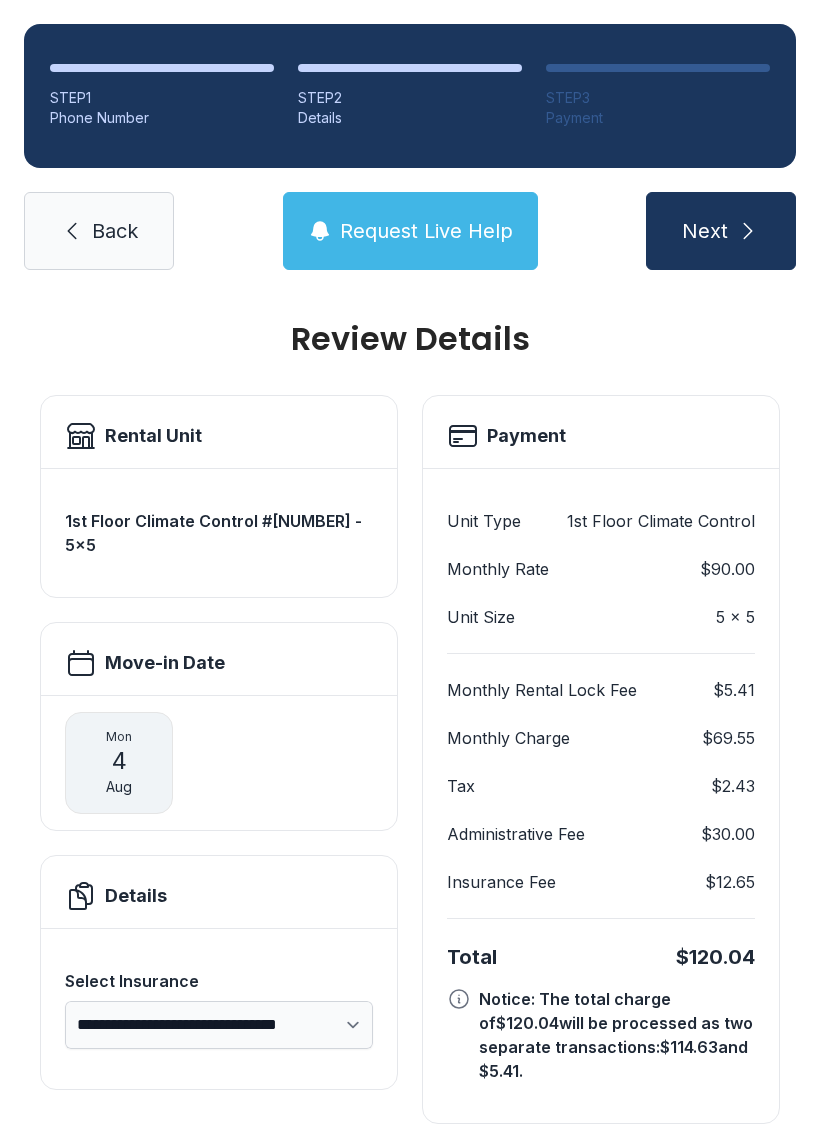 click on "Request Live Help" at bounding box center [410, 231] 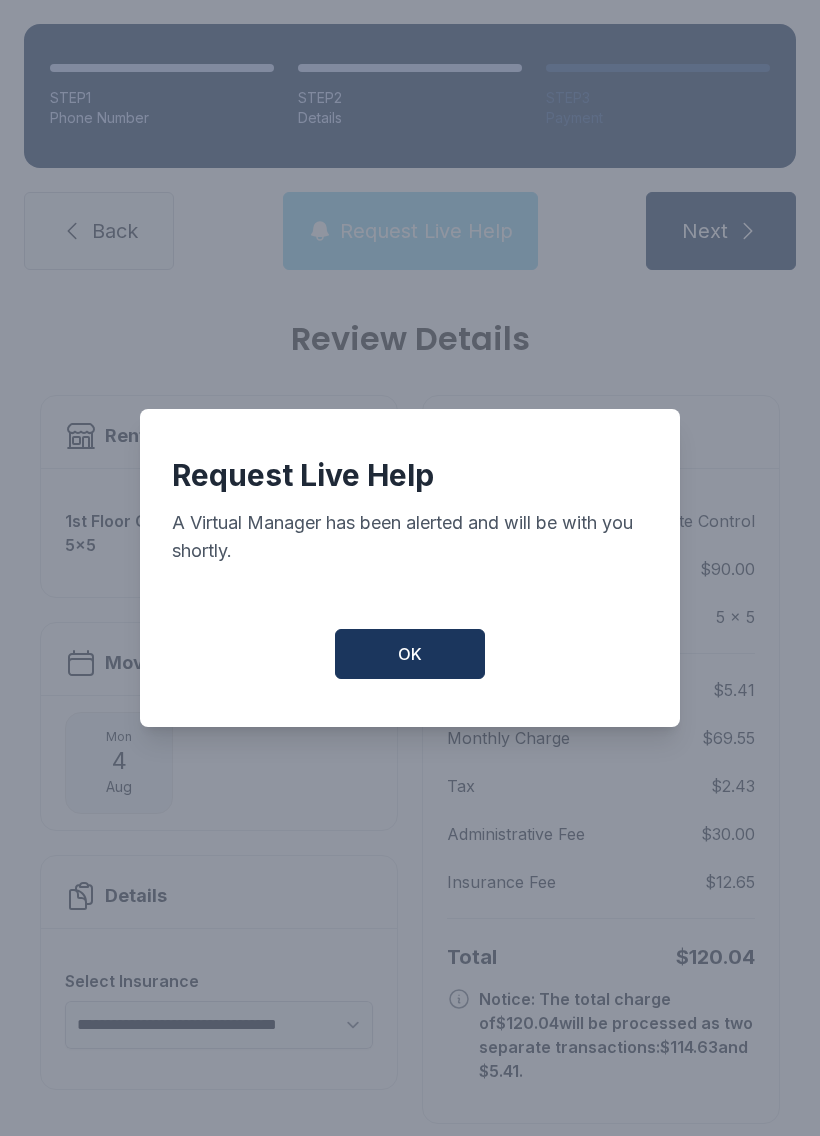 click on "OK" at bounding box center (410, 654) 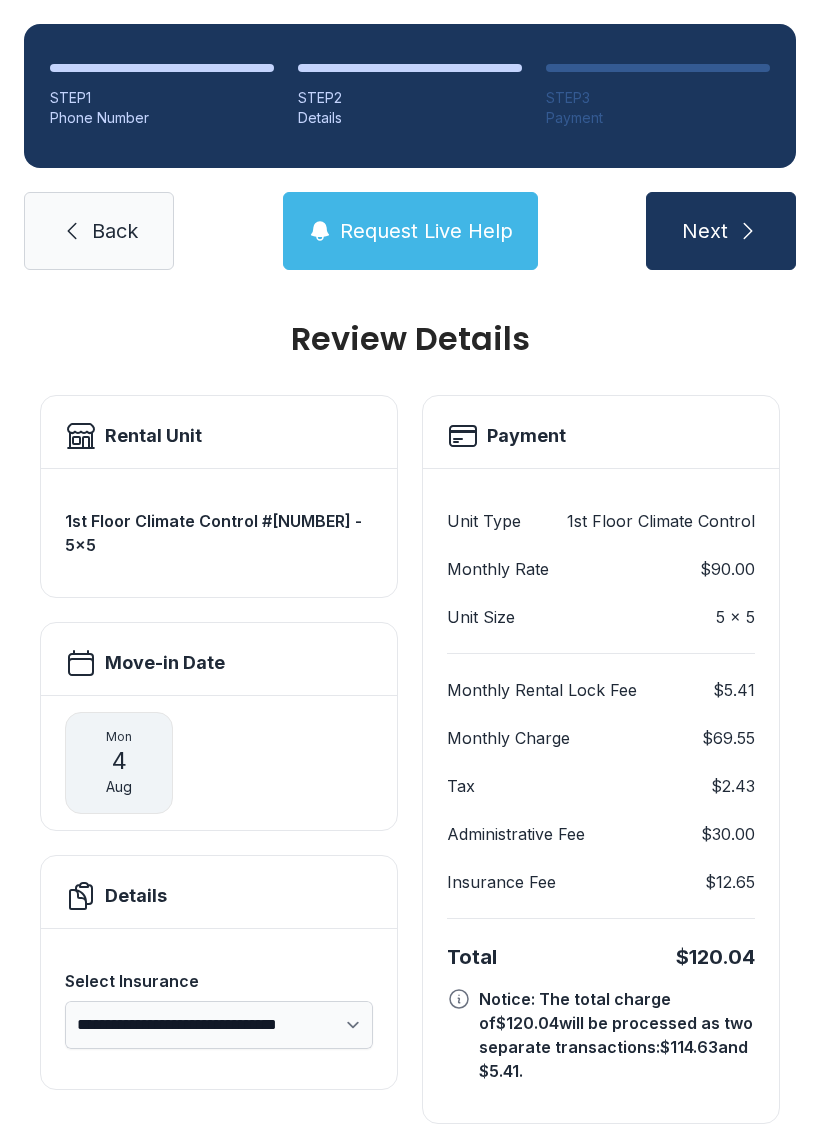 click on "Next" at bounding box center (705, 231) 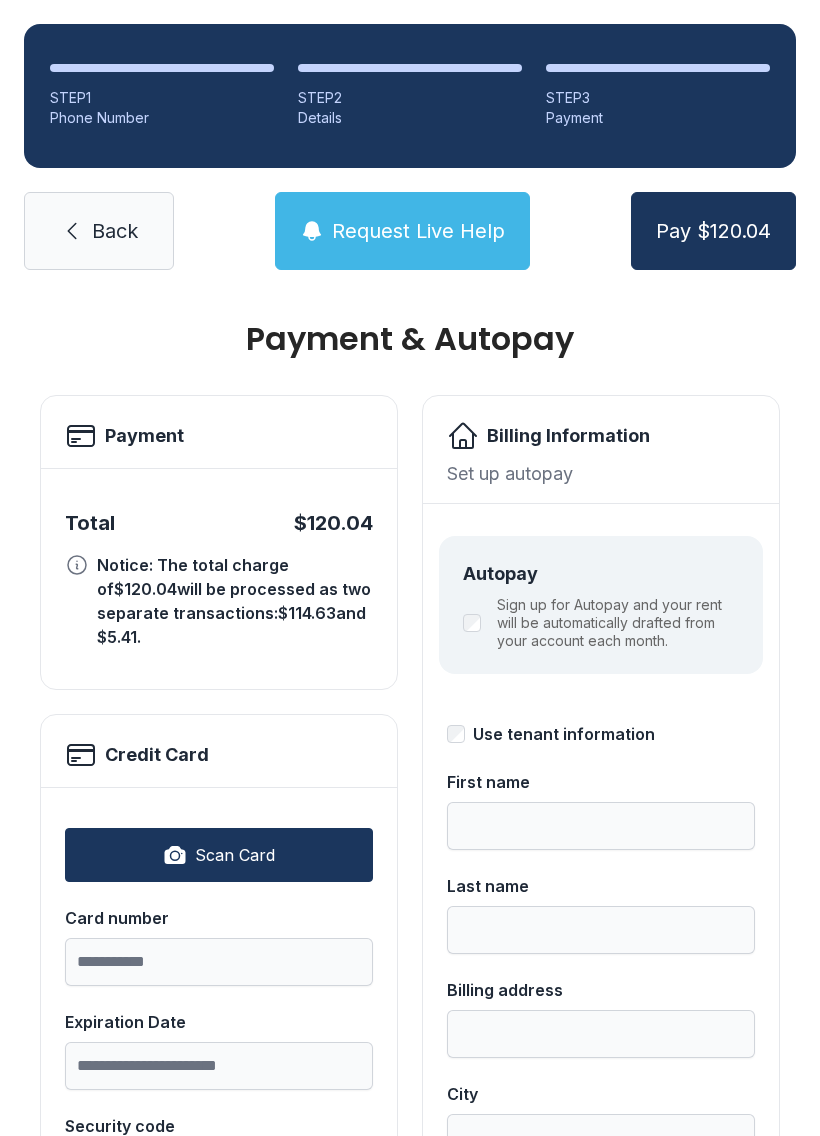scroll, scrollTop: 0, scrollLeft: 0, axis: both 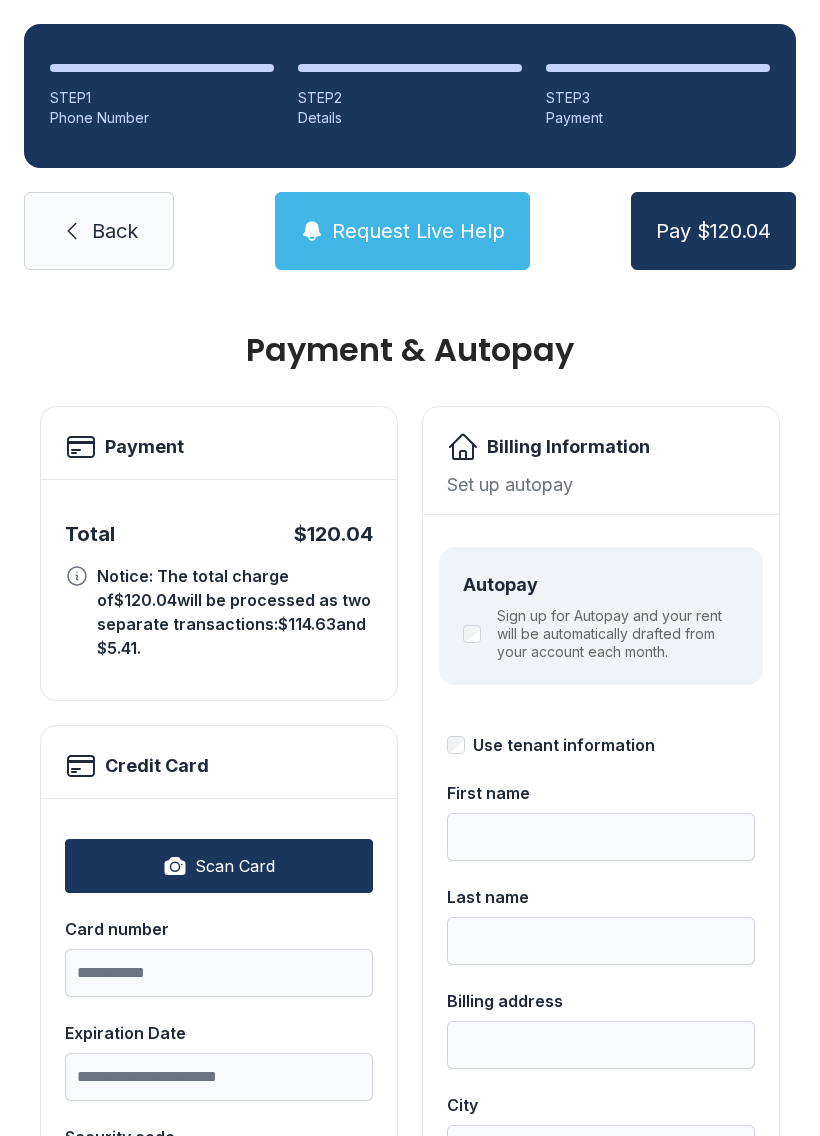 click on "Back" at bounding box center (99, 231) 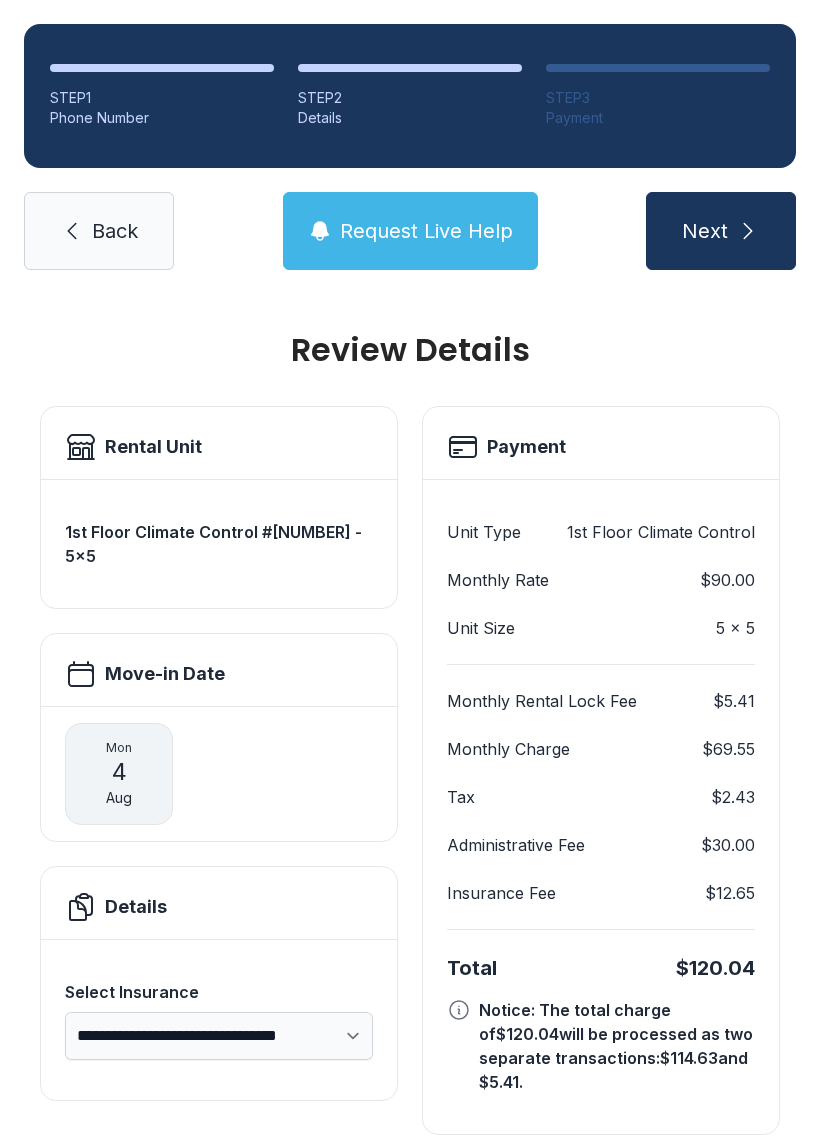 click on "Back" at bounding box center [99, 231] 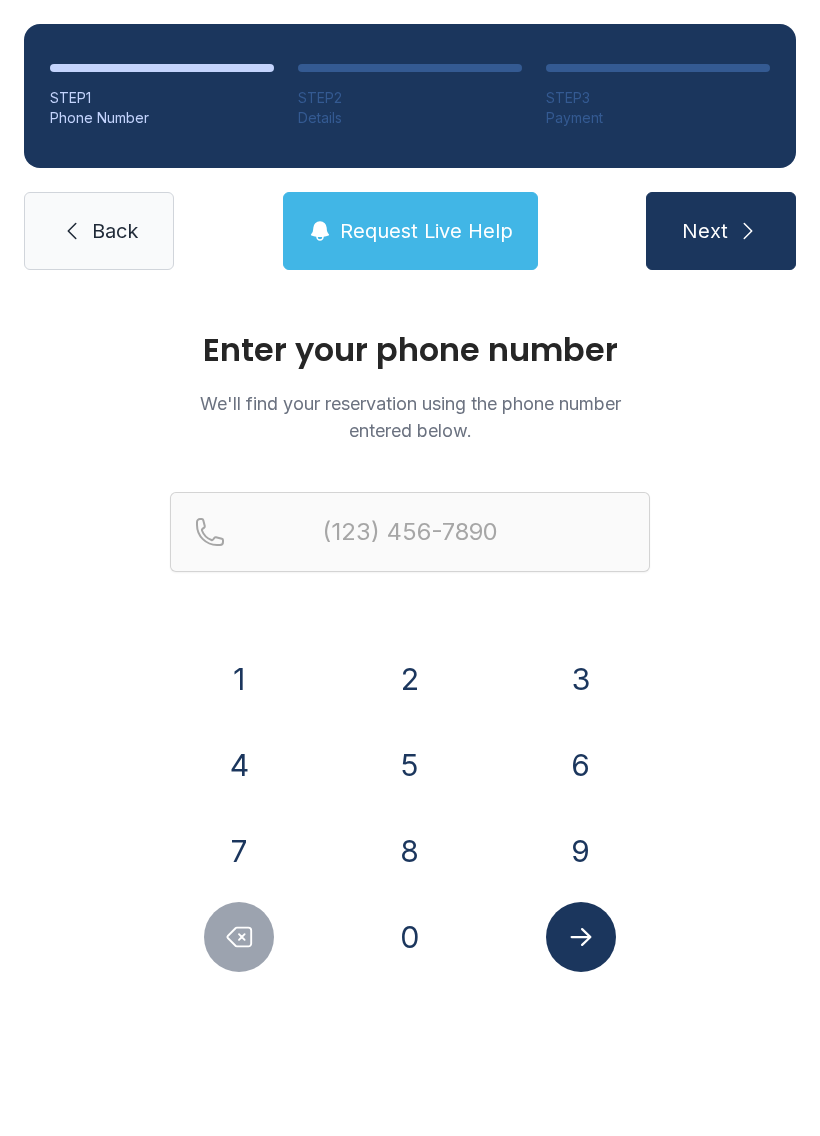 click on "Back" at bounding box center (115, 231) 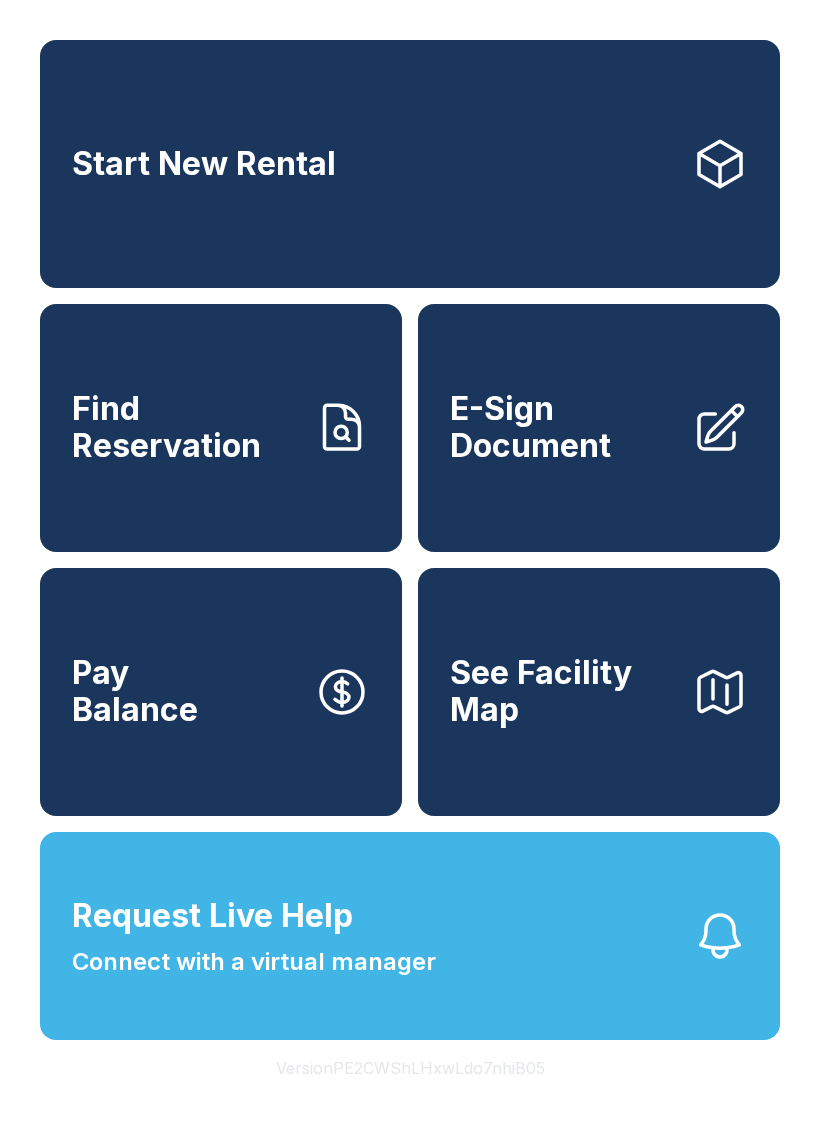 click on "Find Reservation" at bounding box center (185, 427) 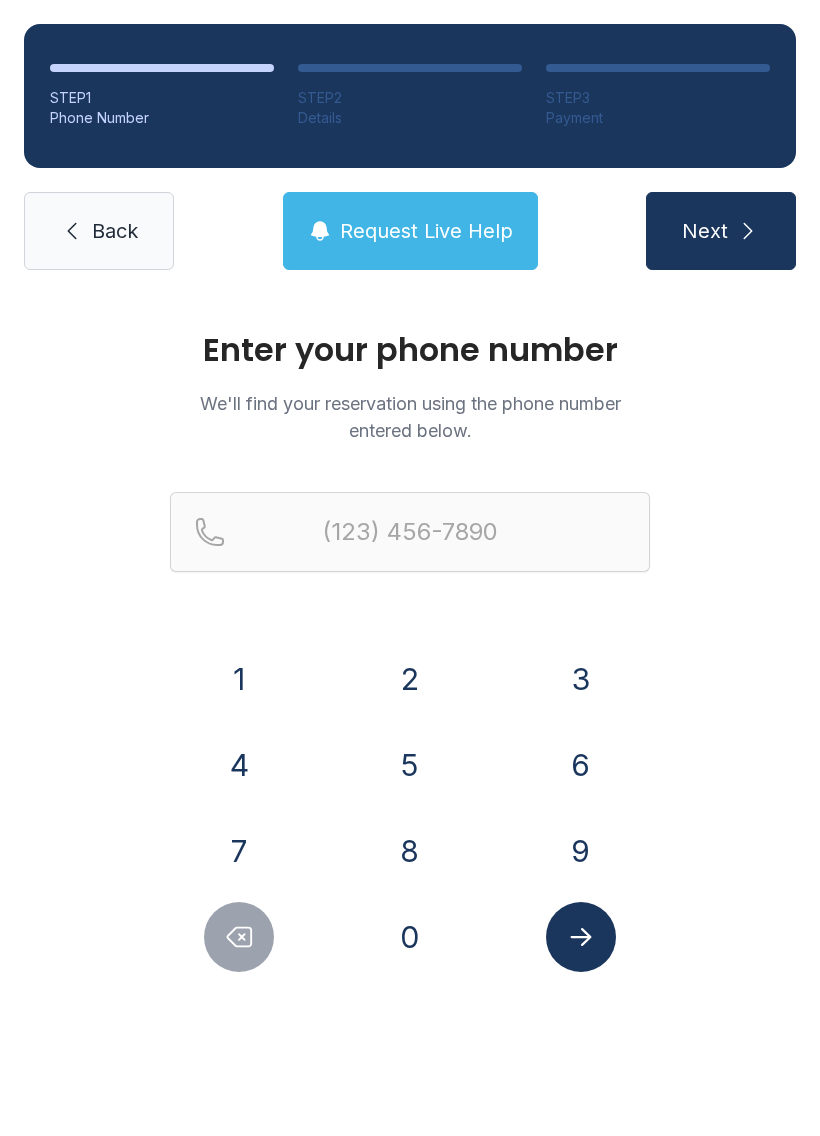 click on "7" at bounding box center [239, 851] 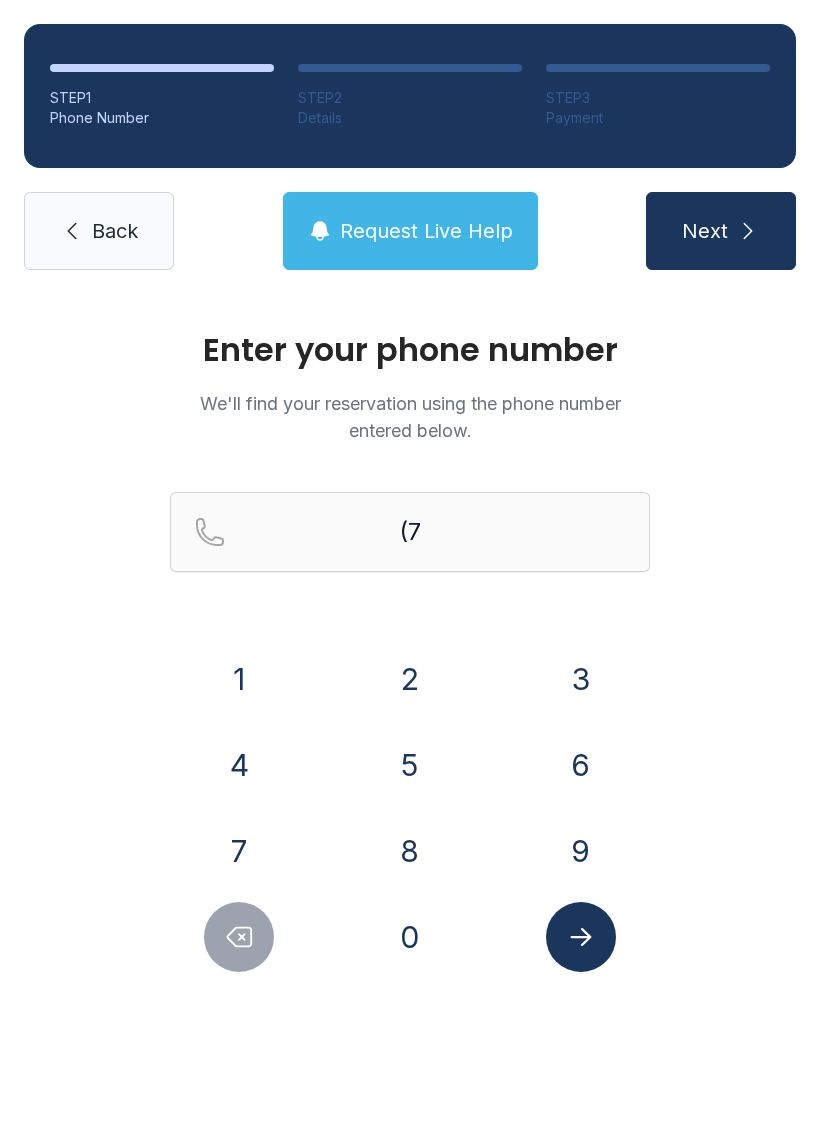 click on "8" at bounding box center [410, 851] 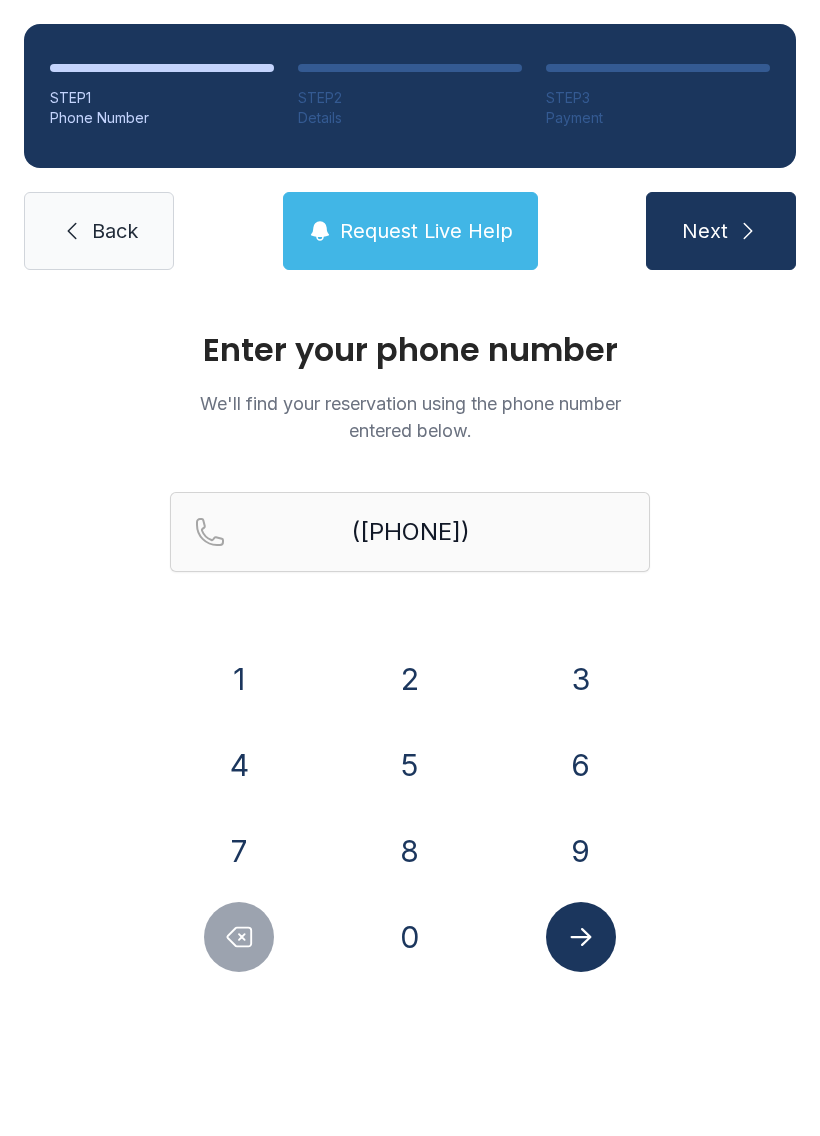 click on "6" at bounding box center (581, 765) 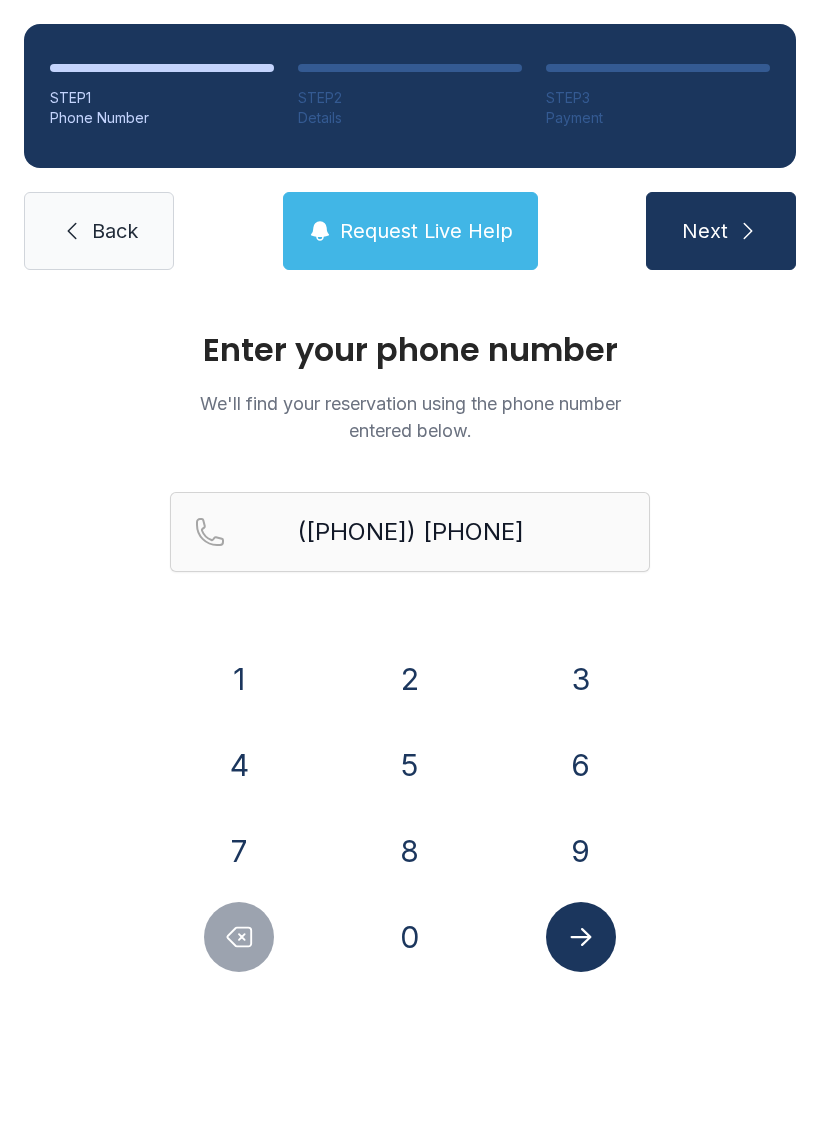 click on "5" at bounding box center (410, 765) 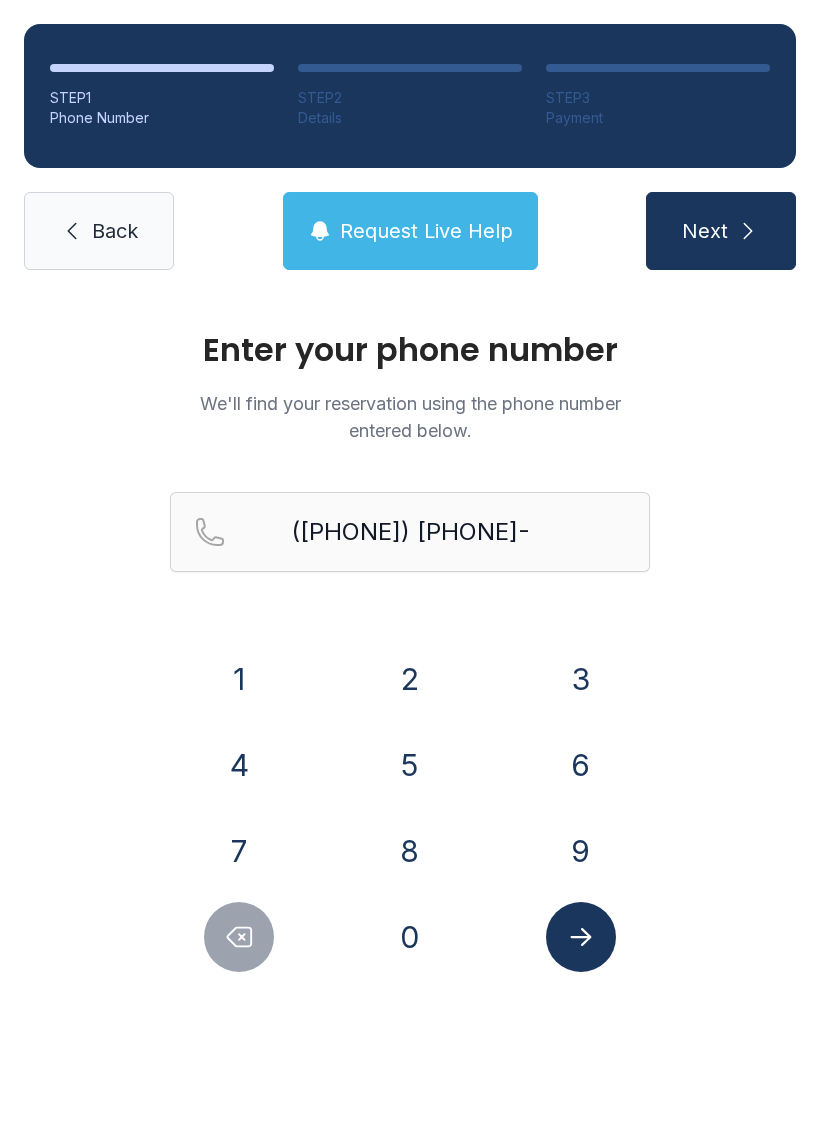 click on "2" at bounding box center [410, 679] 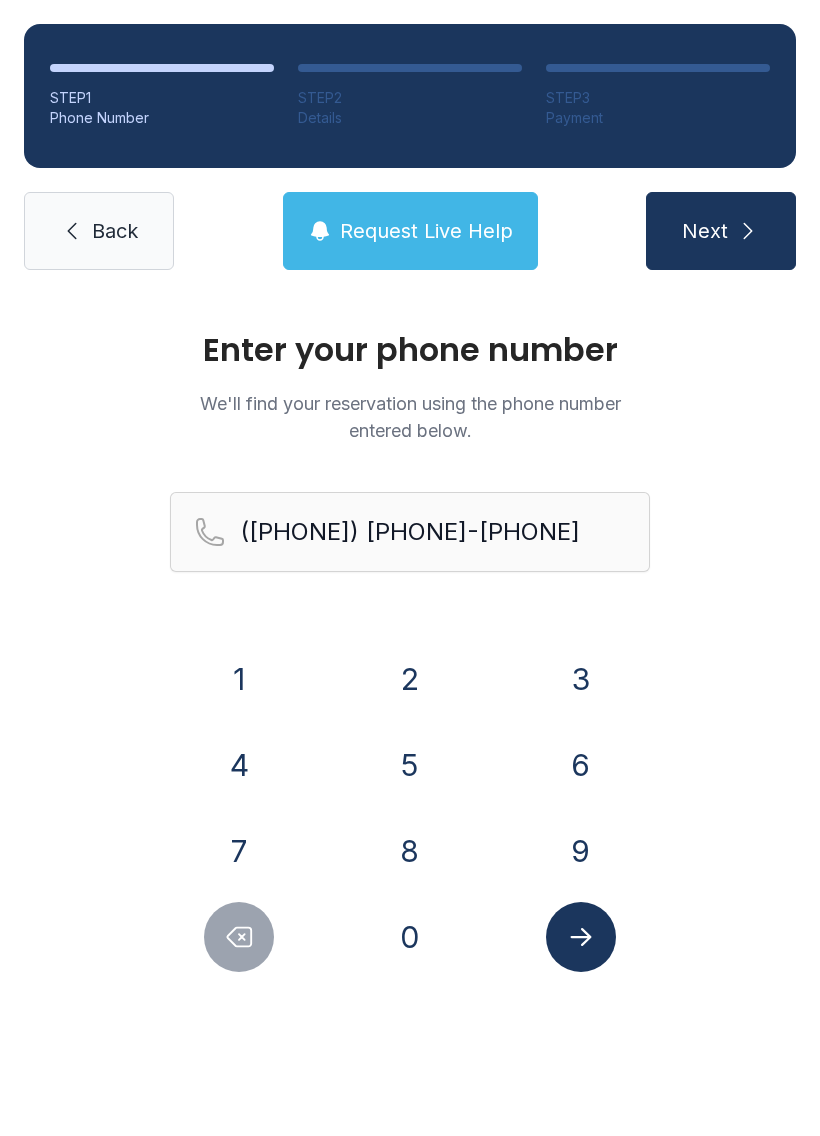 click on "1" at bounding box center [239, 679] 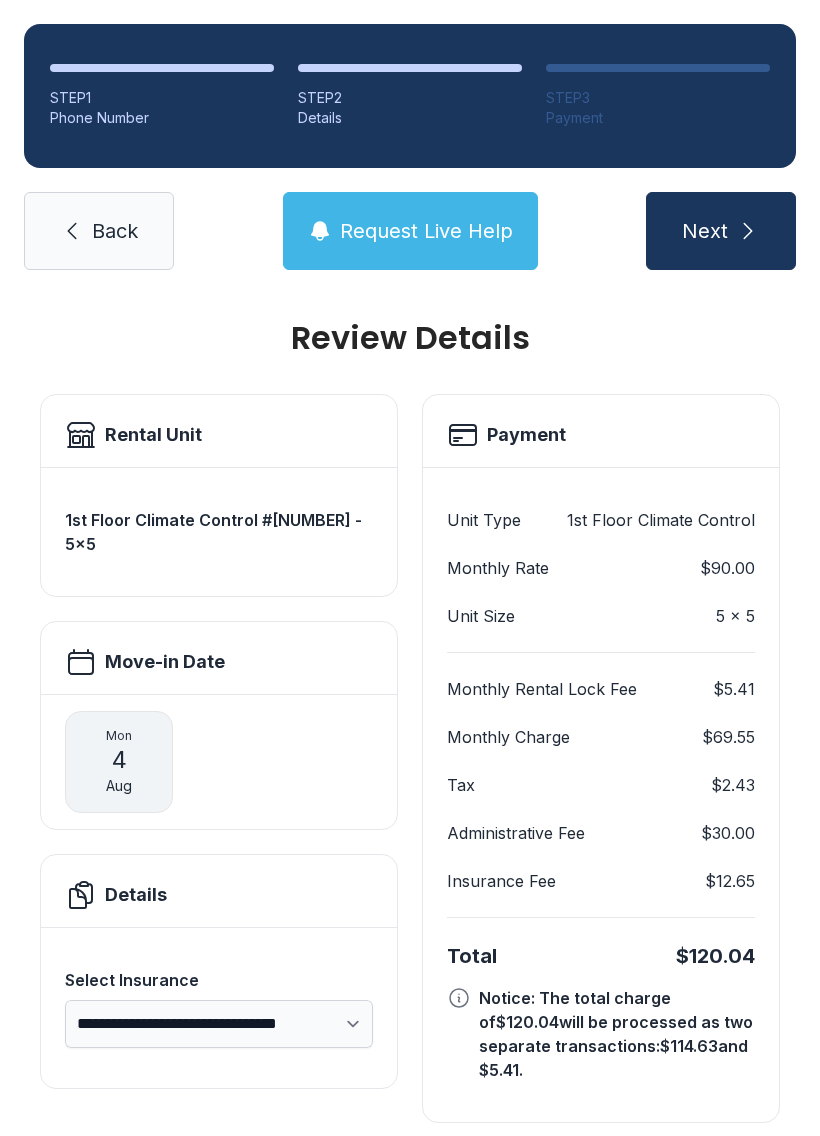 scroll, scrollTop: 11, scrollLeft: 0, axis: vertical 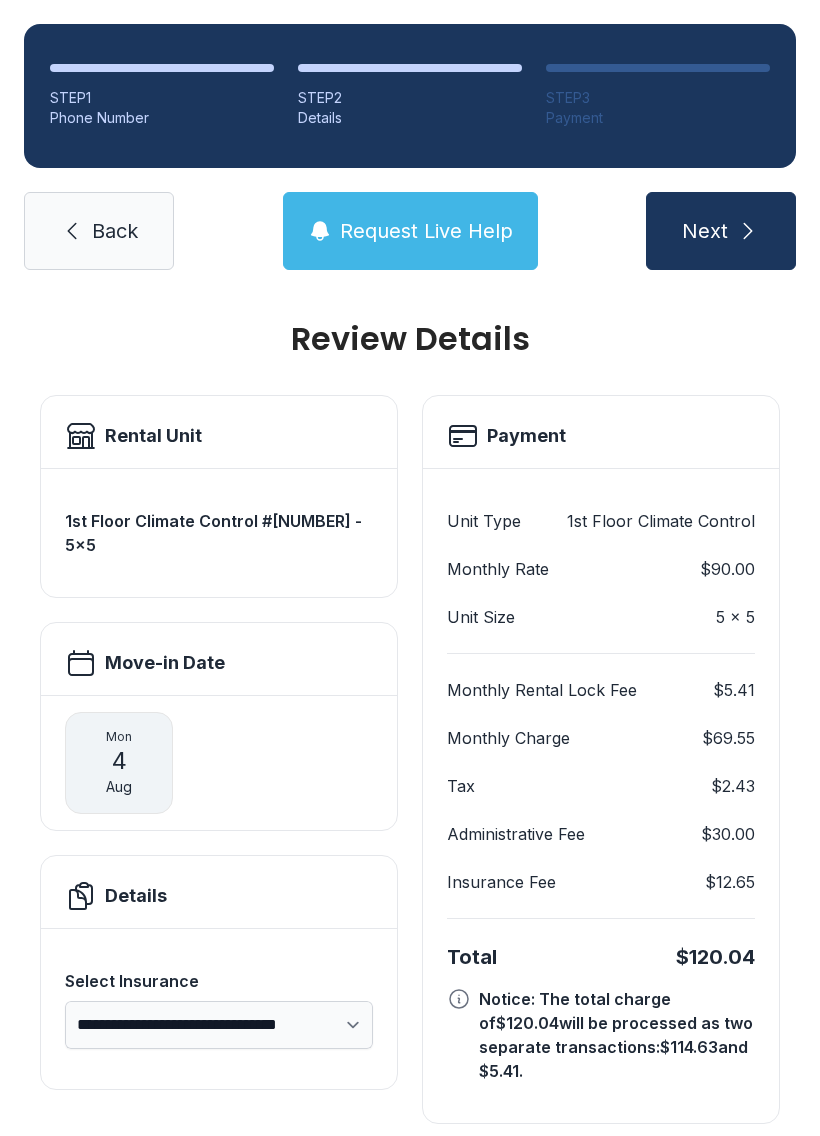 click on "Next" at bounding box center (705, 231) 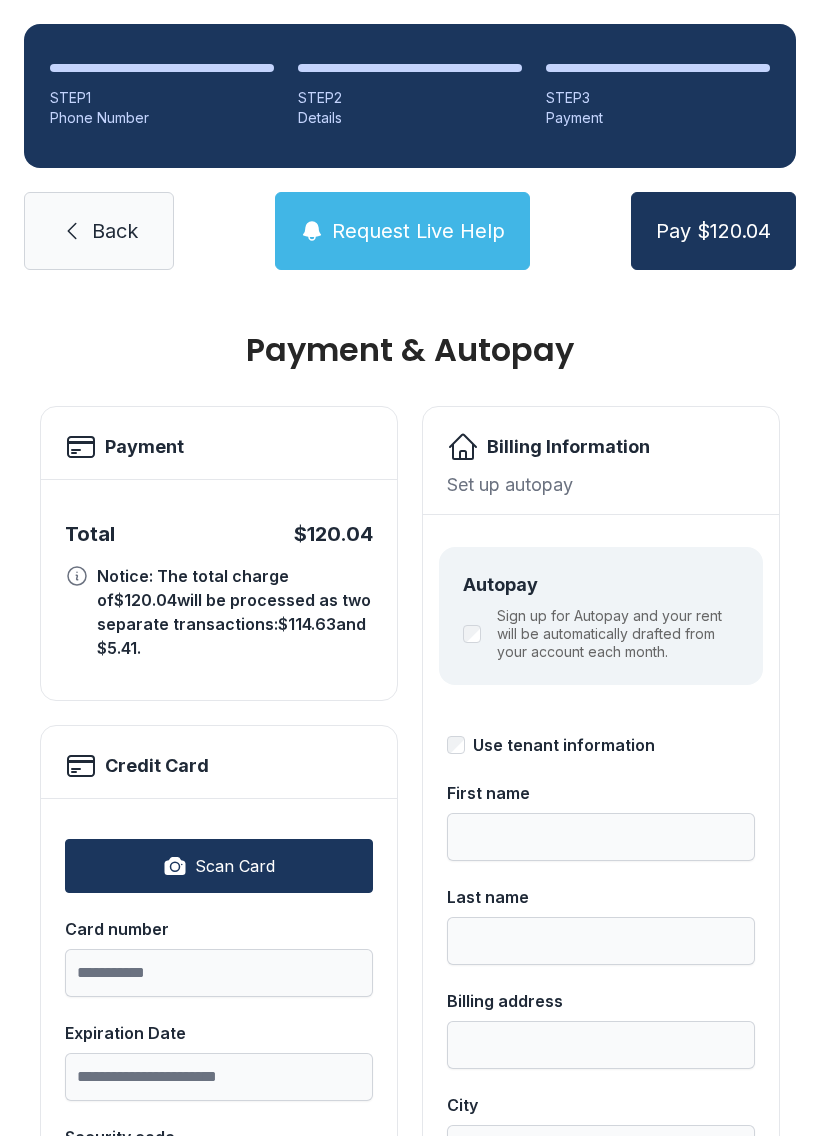 click on "Scan Card" at bounding box center (219, 866) 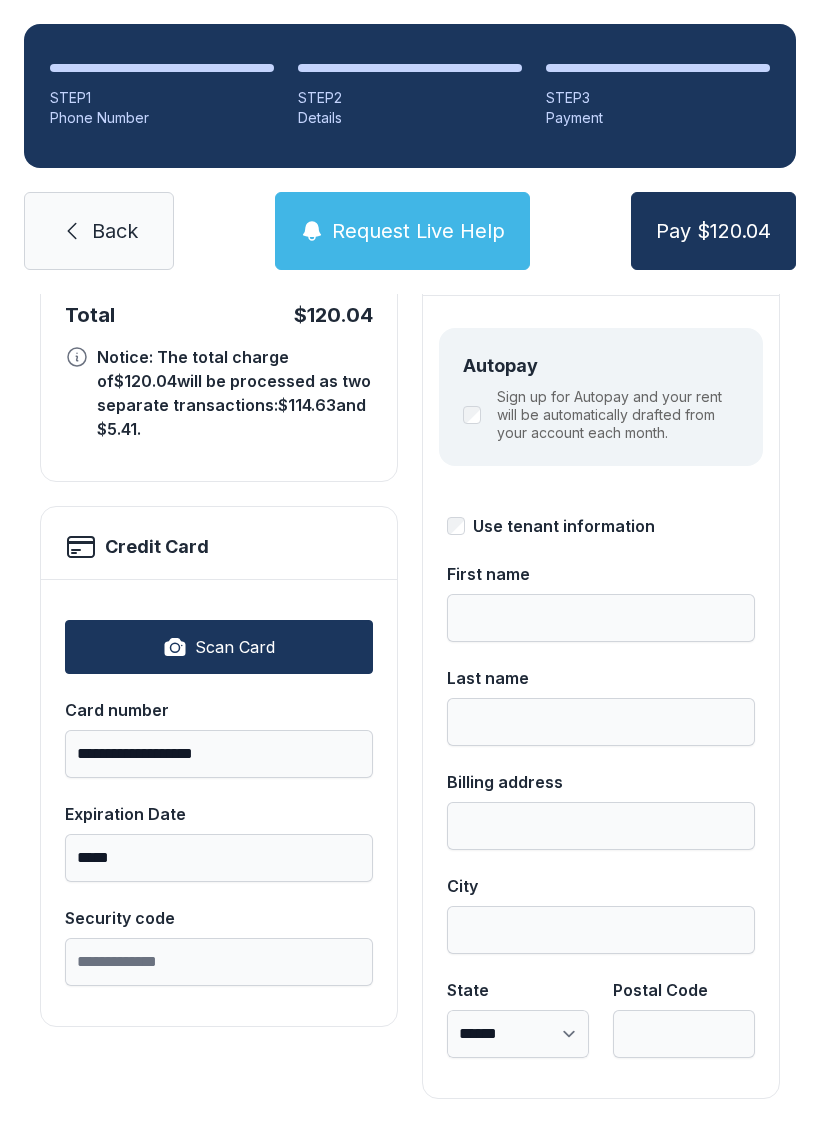 scroll, scrollTop: 218, scrollLeft: 0, axis: vertical 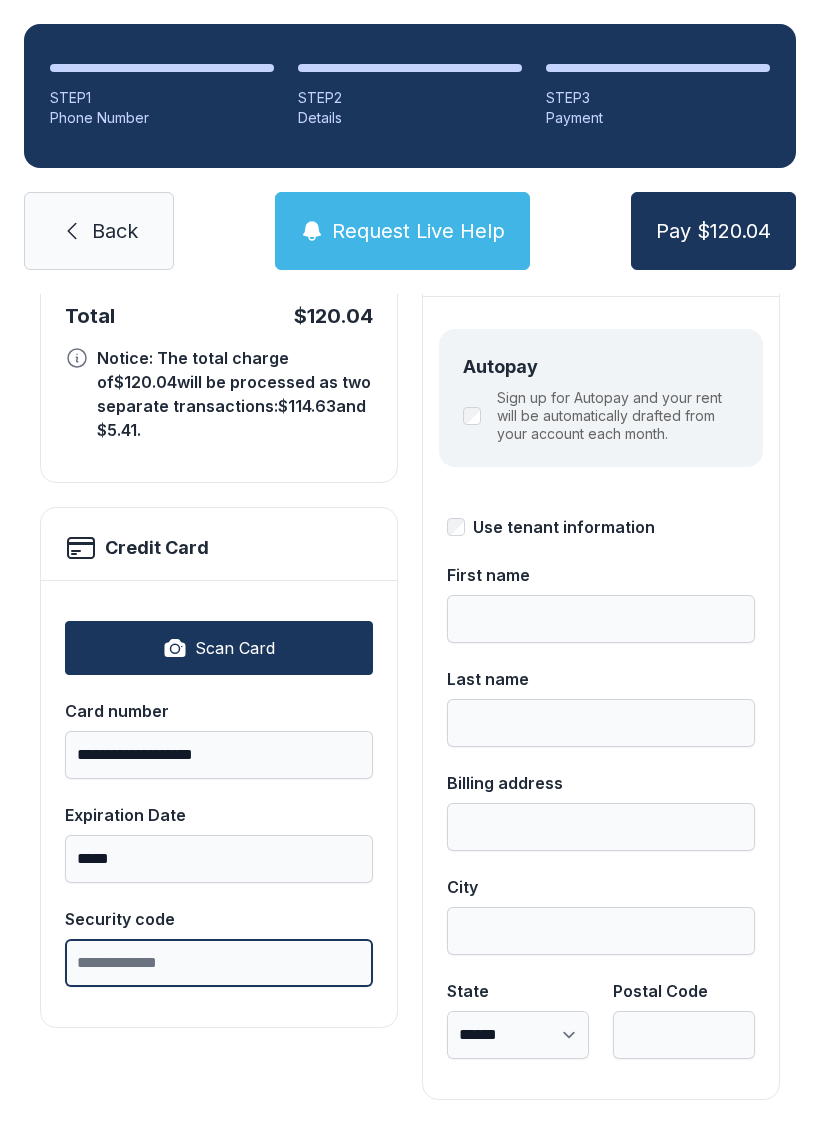 click on "Security code" at bounding box center (219, 963) 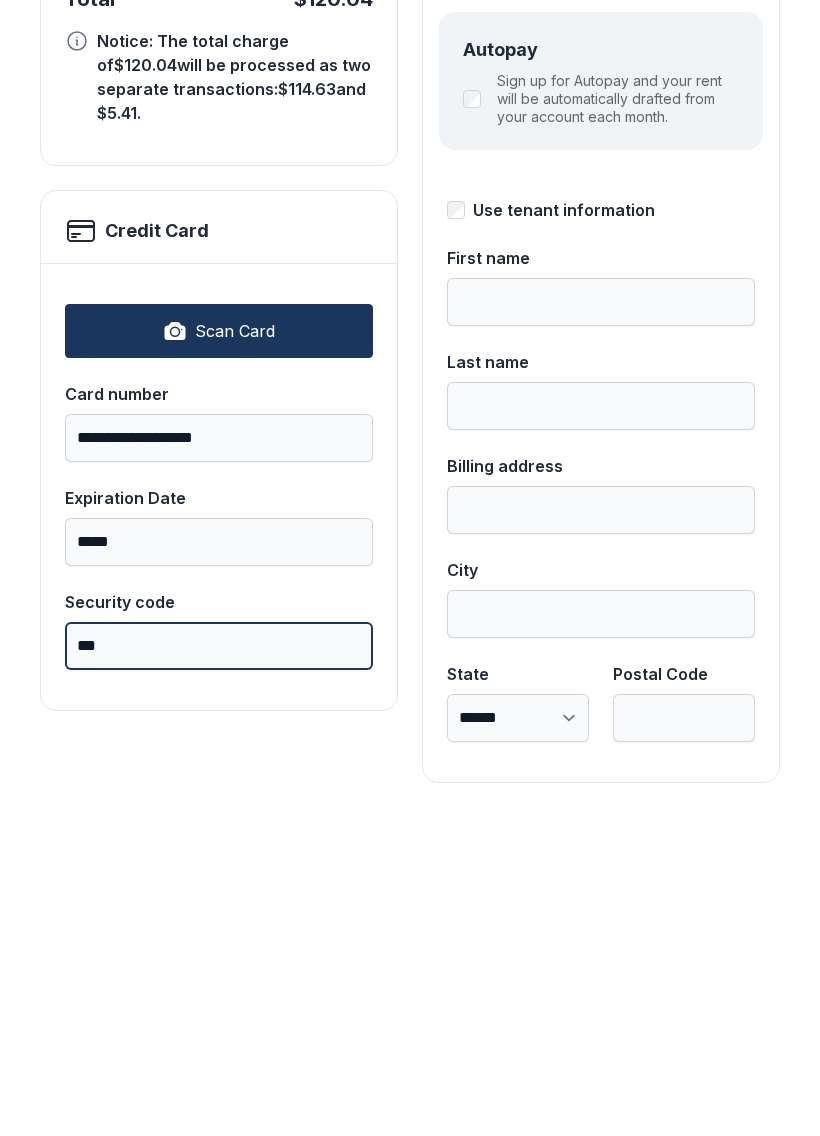 type on "***" 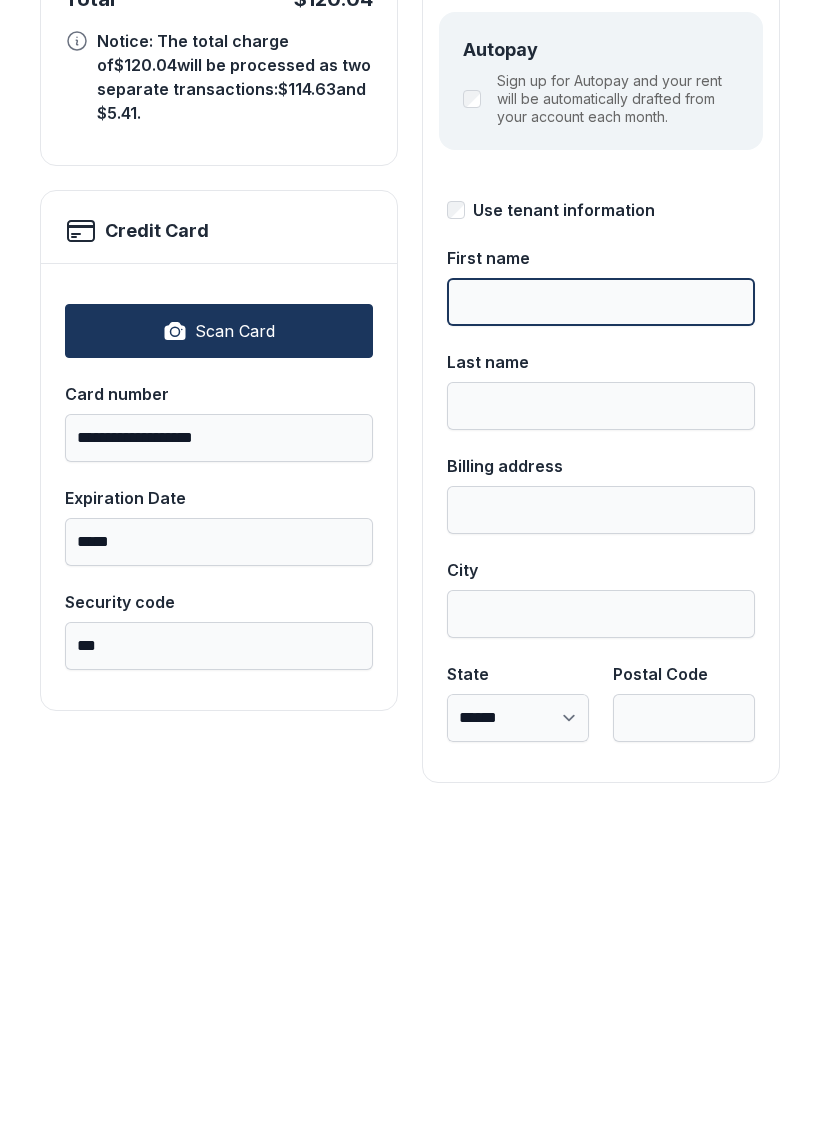 click on "First name" at bounding box center [601, 619] 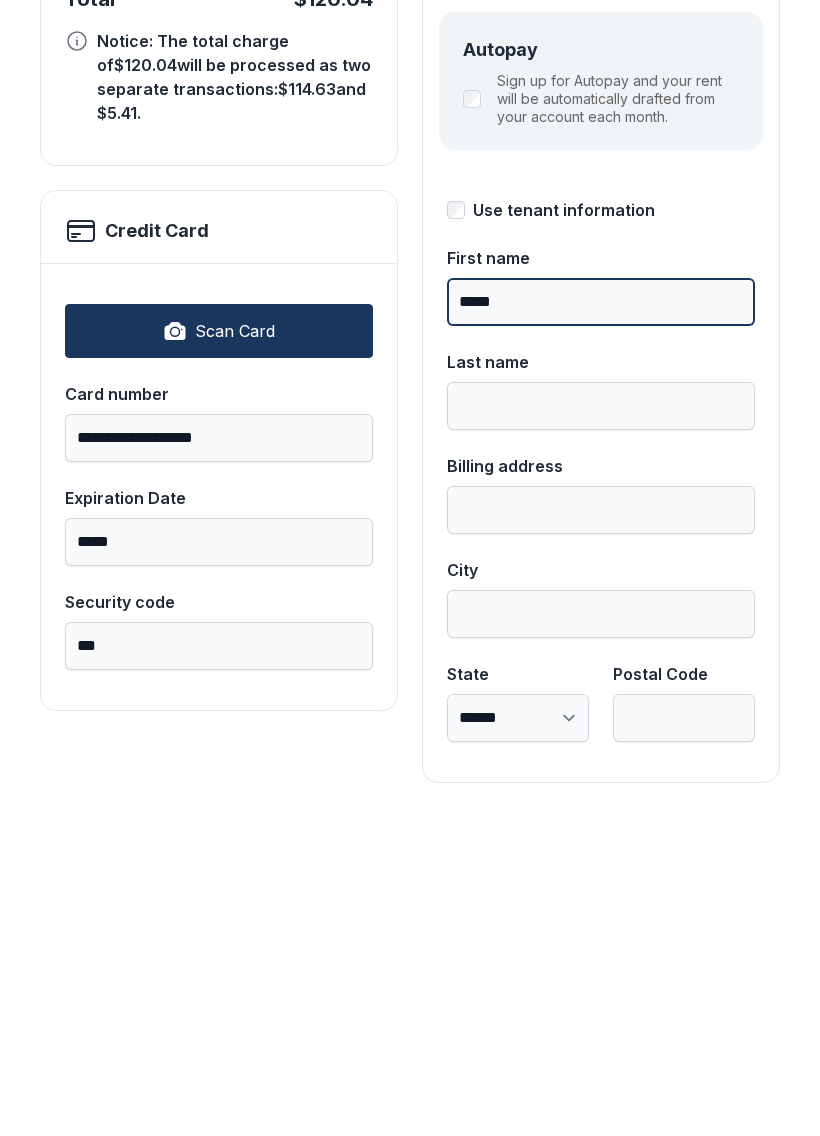 type on "*****" 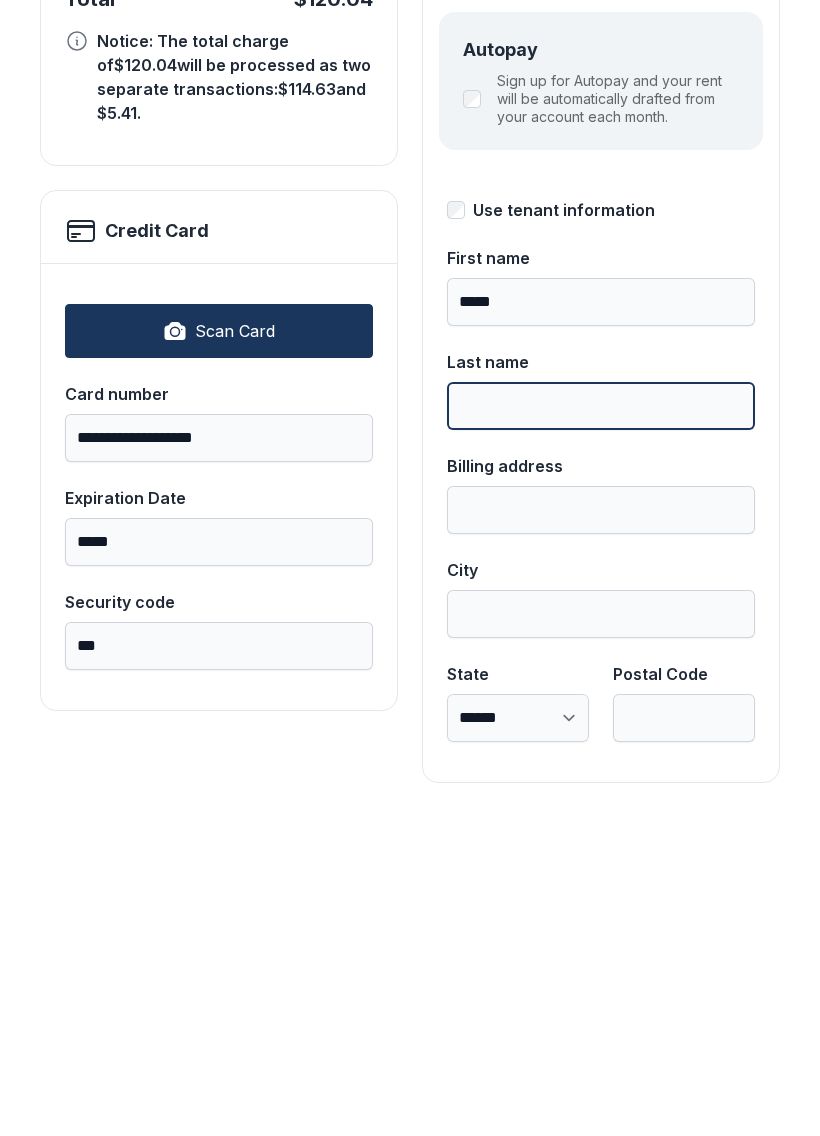click on "Last name" at bounding box center [601, 723] 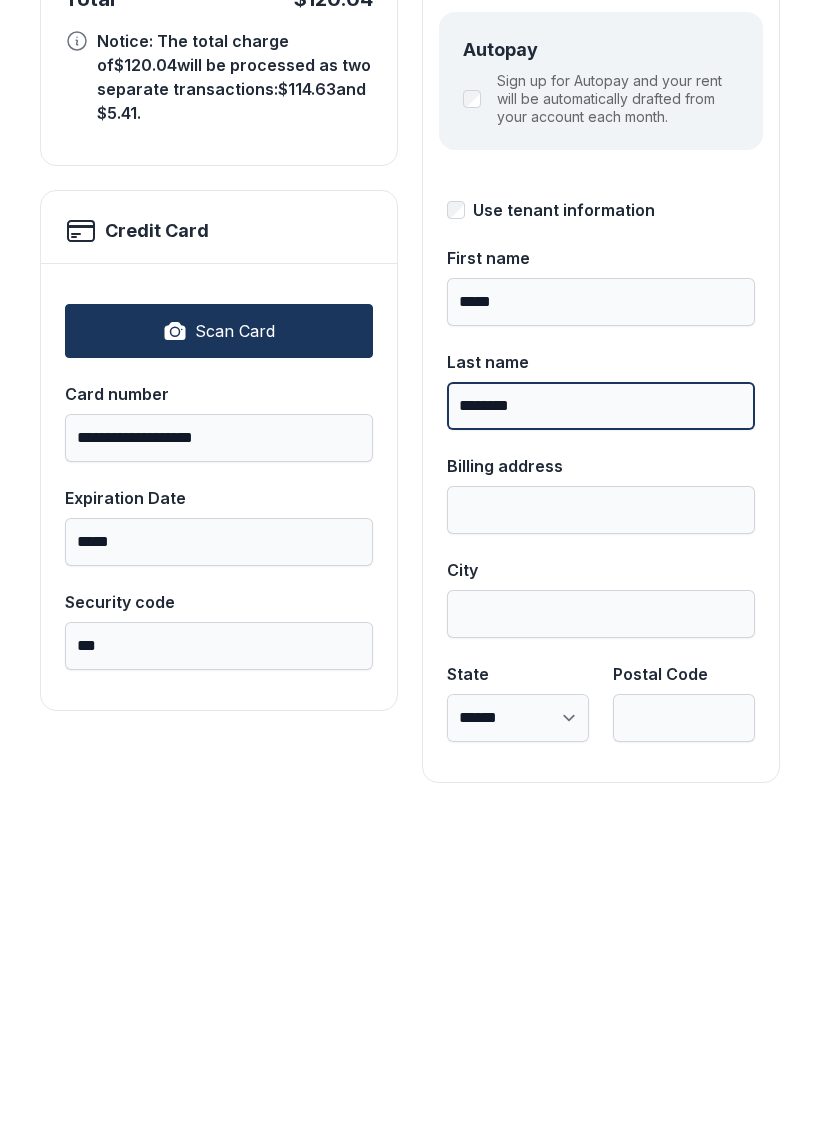type on "********" 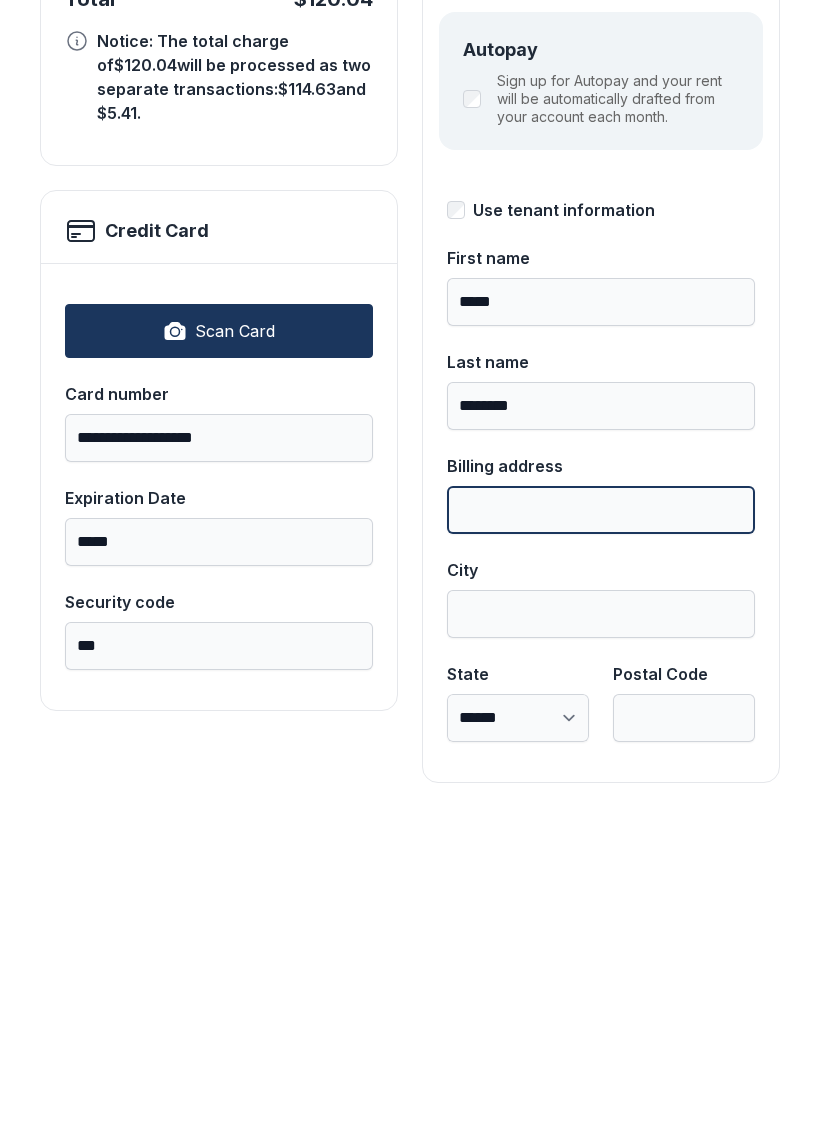 click on "Billing address" at bounding box center [601, 827] 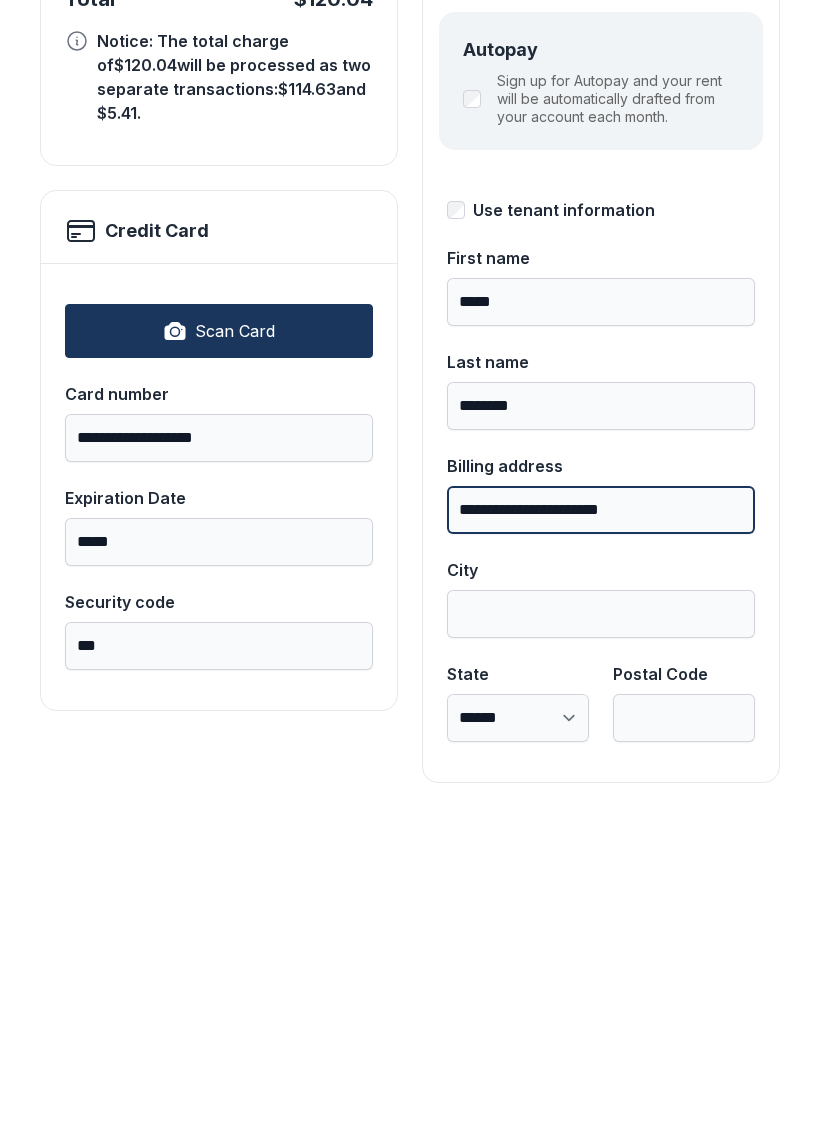 type on "**********" 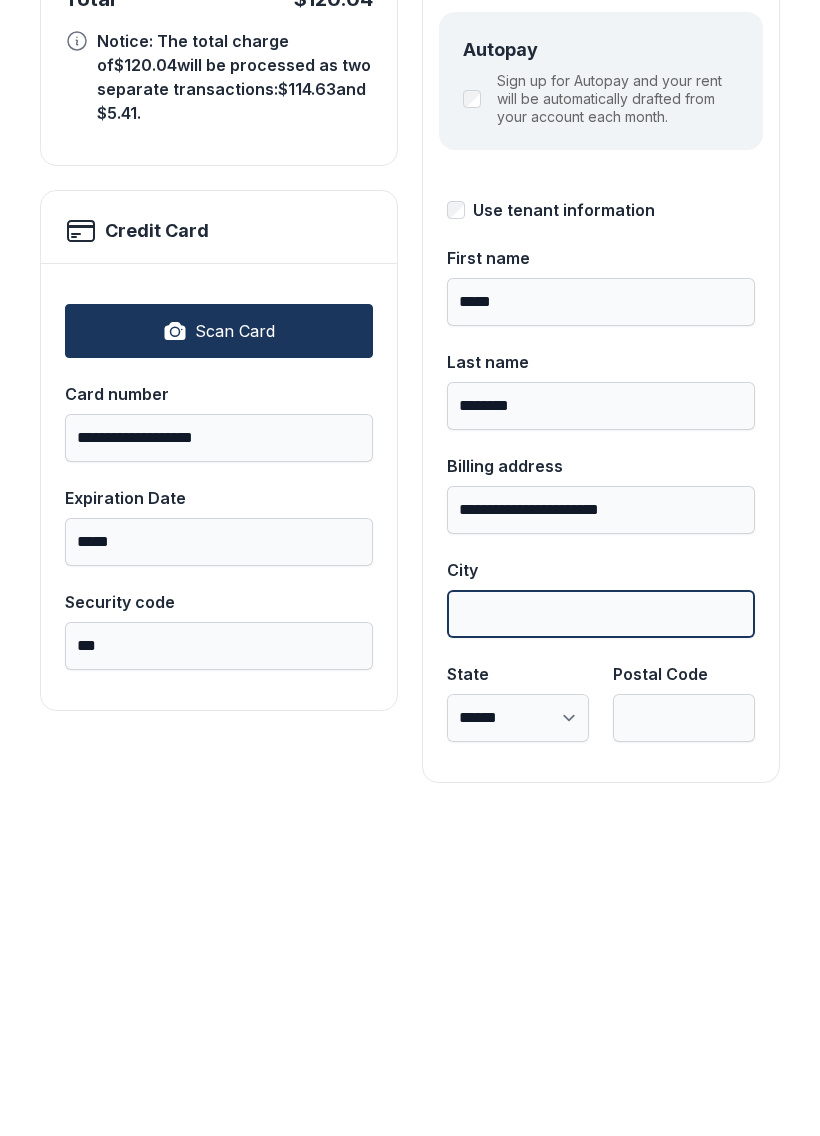 click on "City" at bounding box center [601, 931] 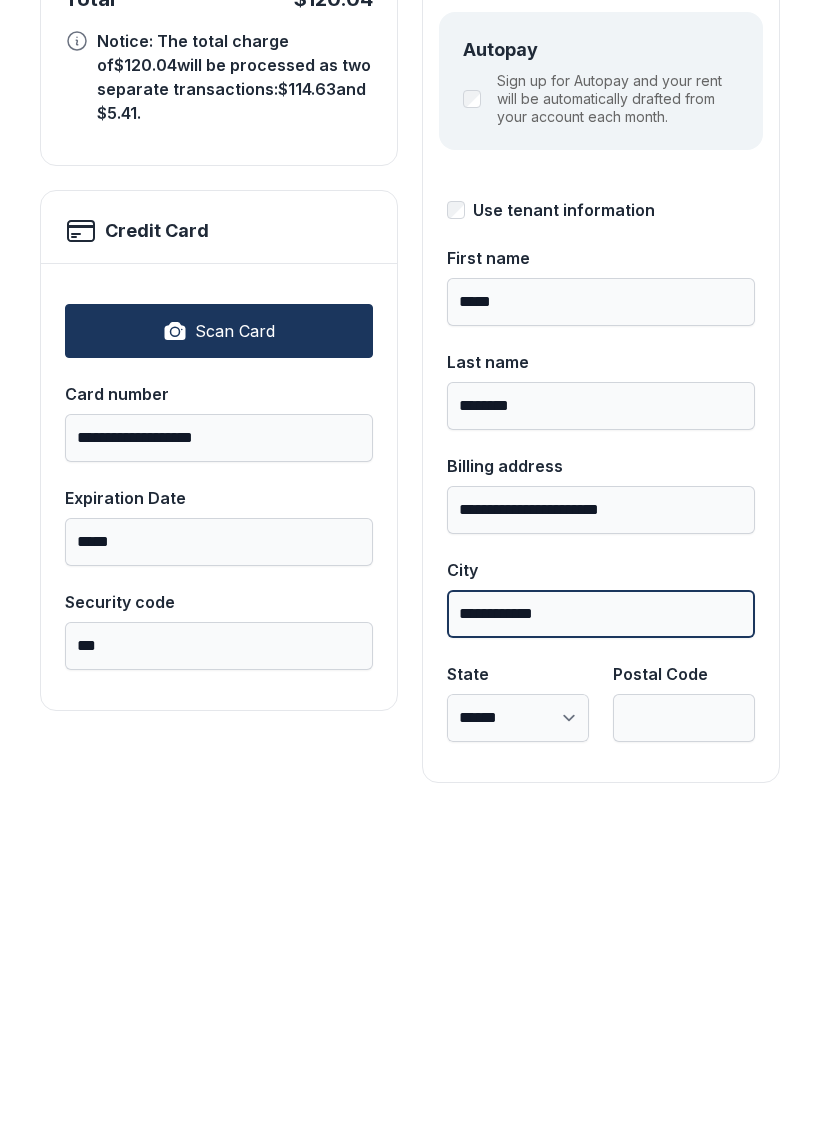 type on "**********" 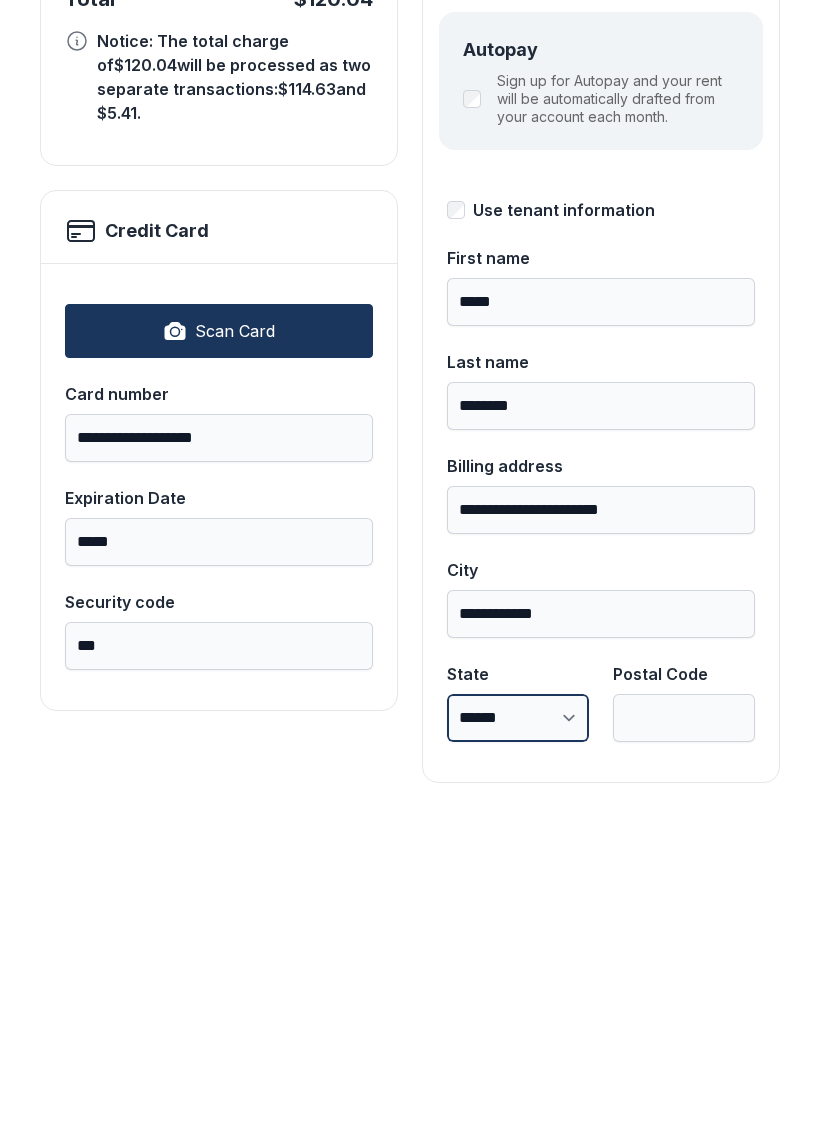 click on "**********" at bounding box center [518, 1035] 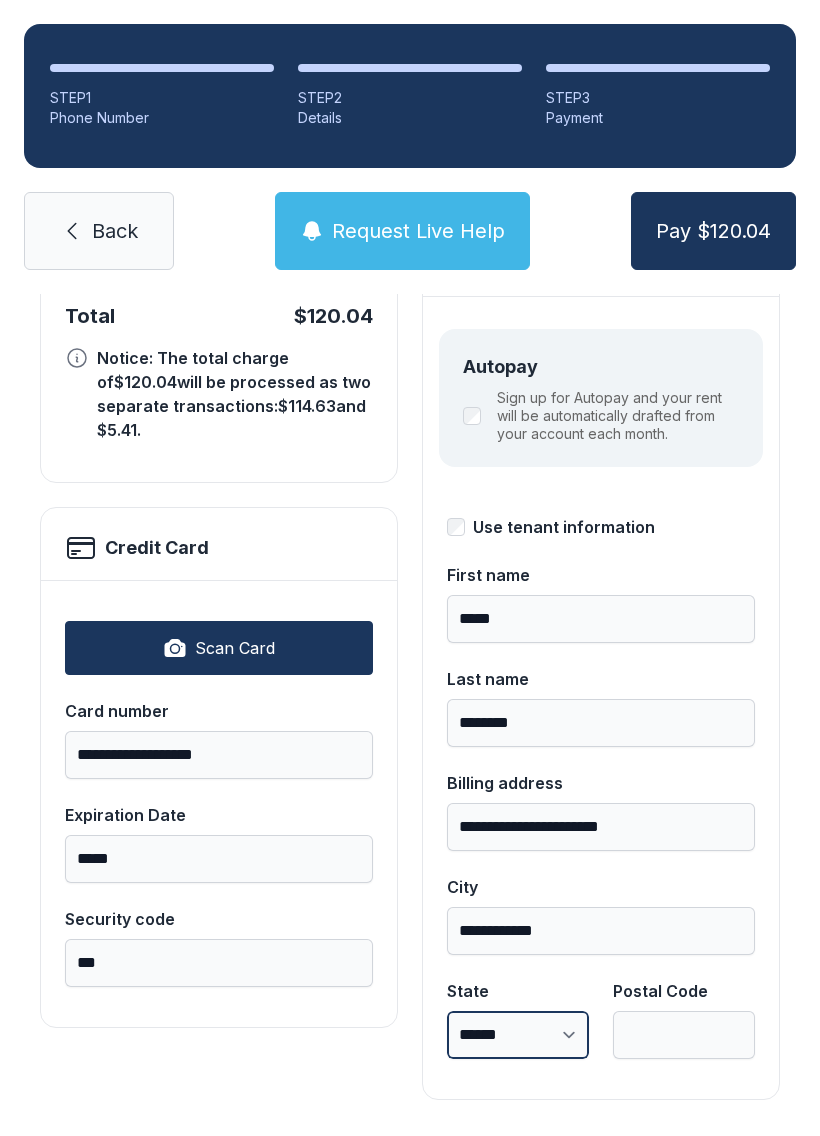 select on "**" 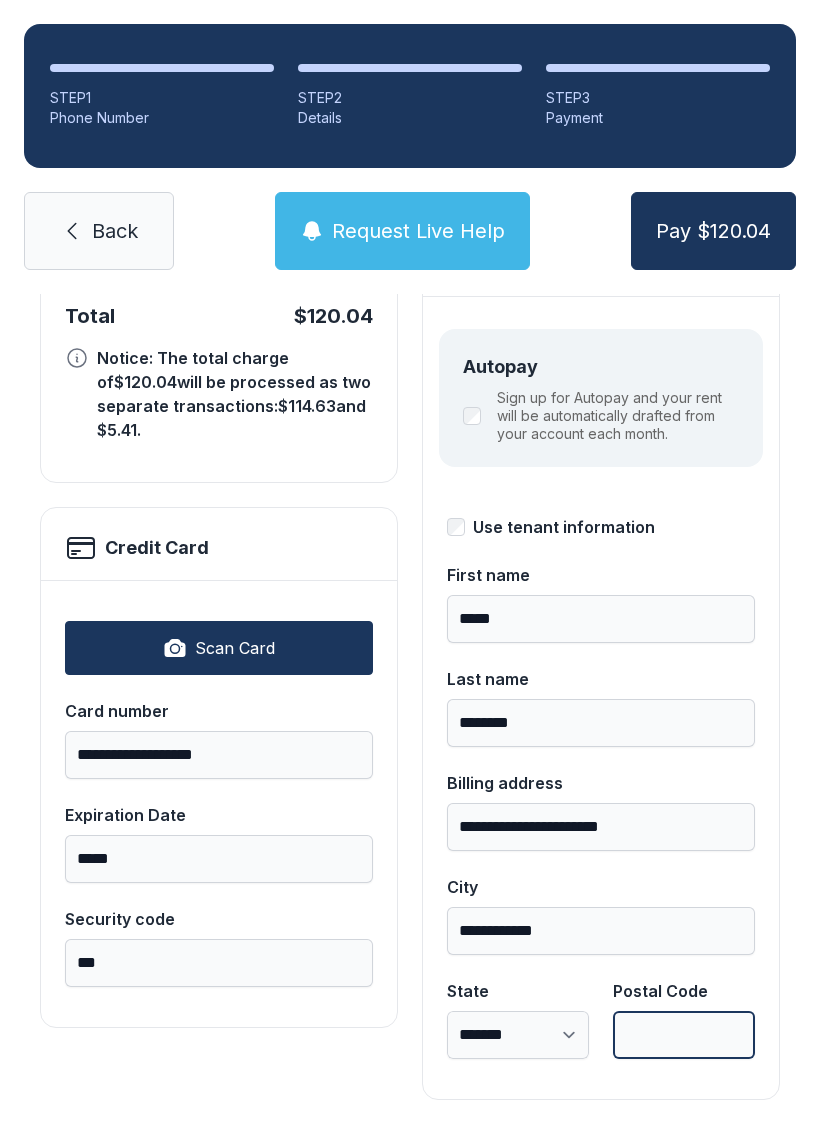 click on "Postal Code" at bounding box center (684, 1035) 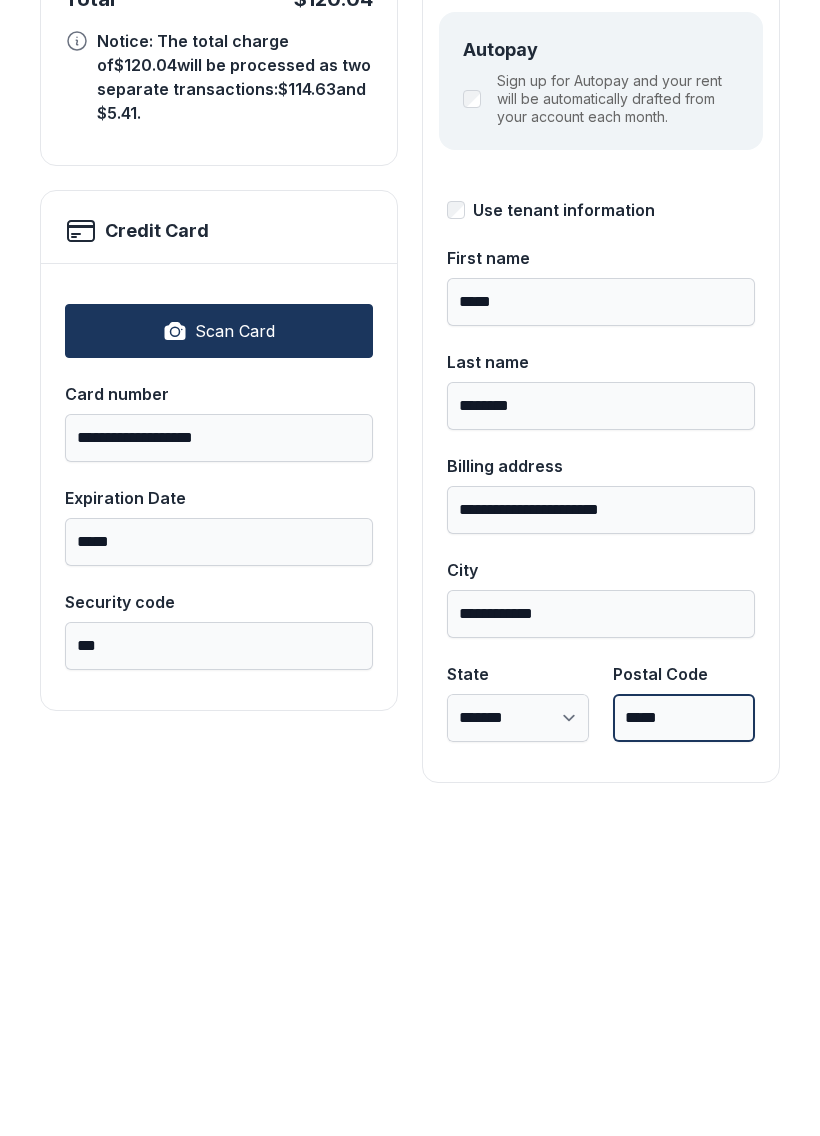 type on "*****" 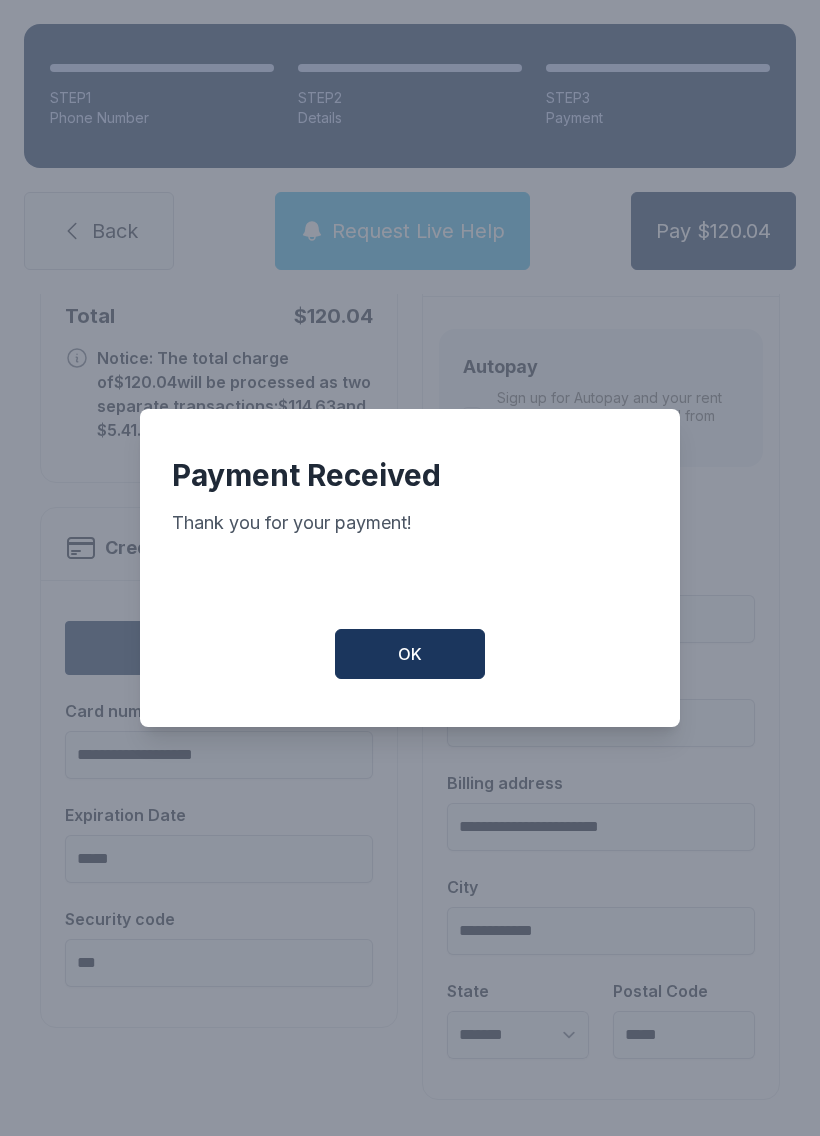 click on "OK" at bounding box center [410, 654] 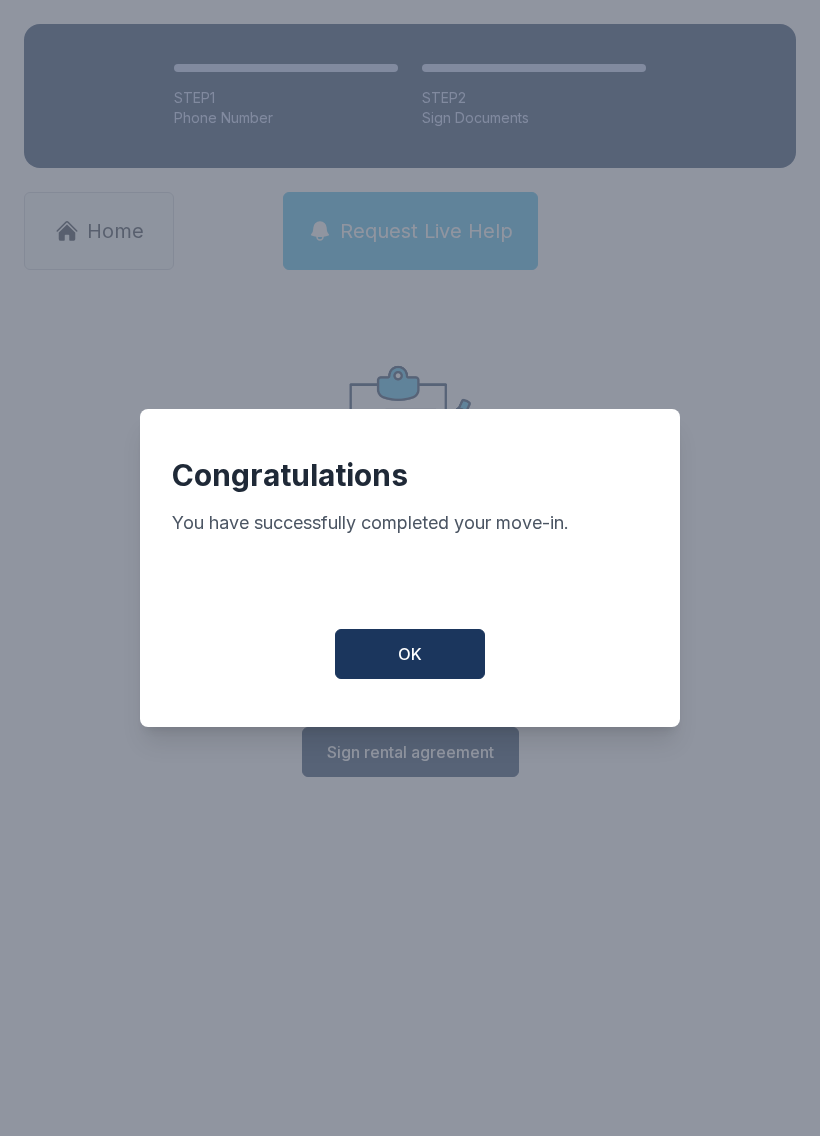 click on "OK" at bounding box center (410, 654) 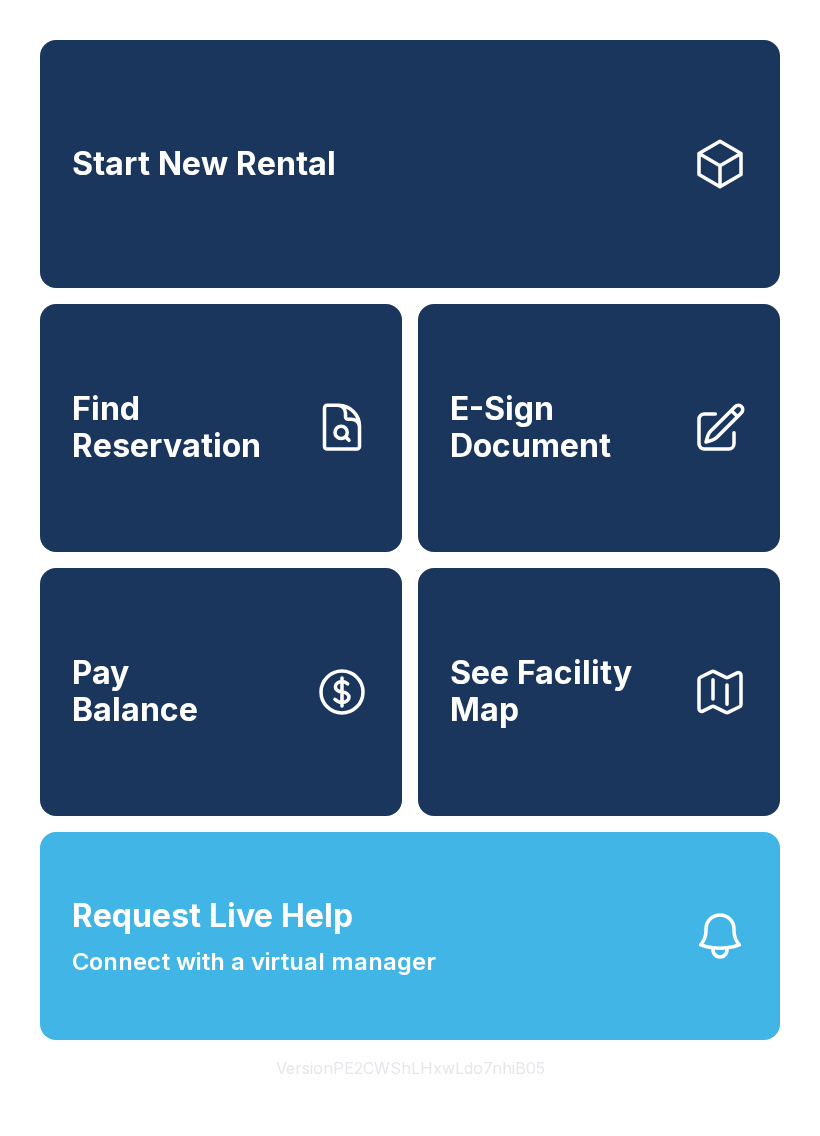 click on "Request Live Help Connect with a virtual manager" at bounding box center (410, 936) 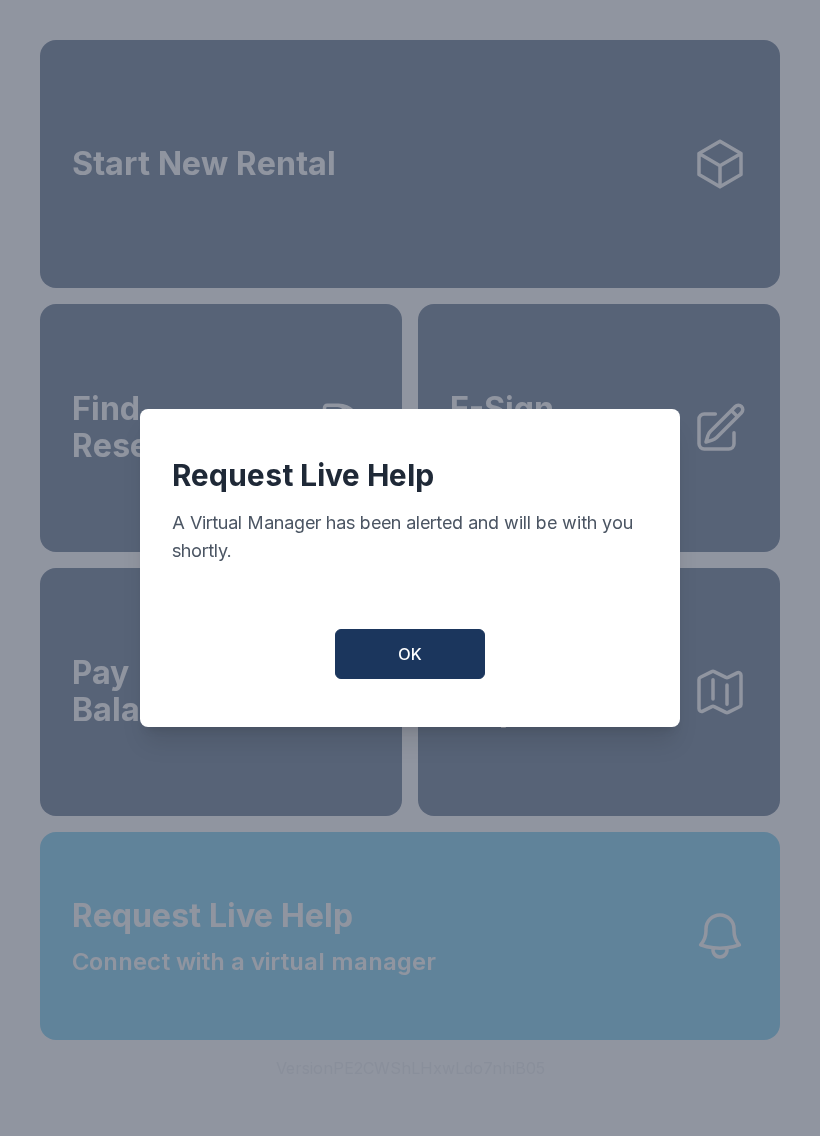 click on "OK" at bounding box center [410, 654] 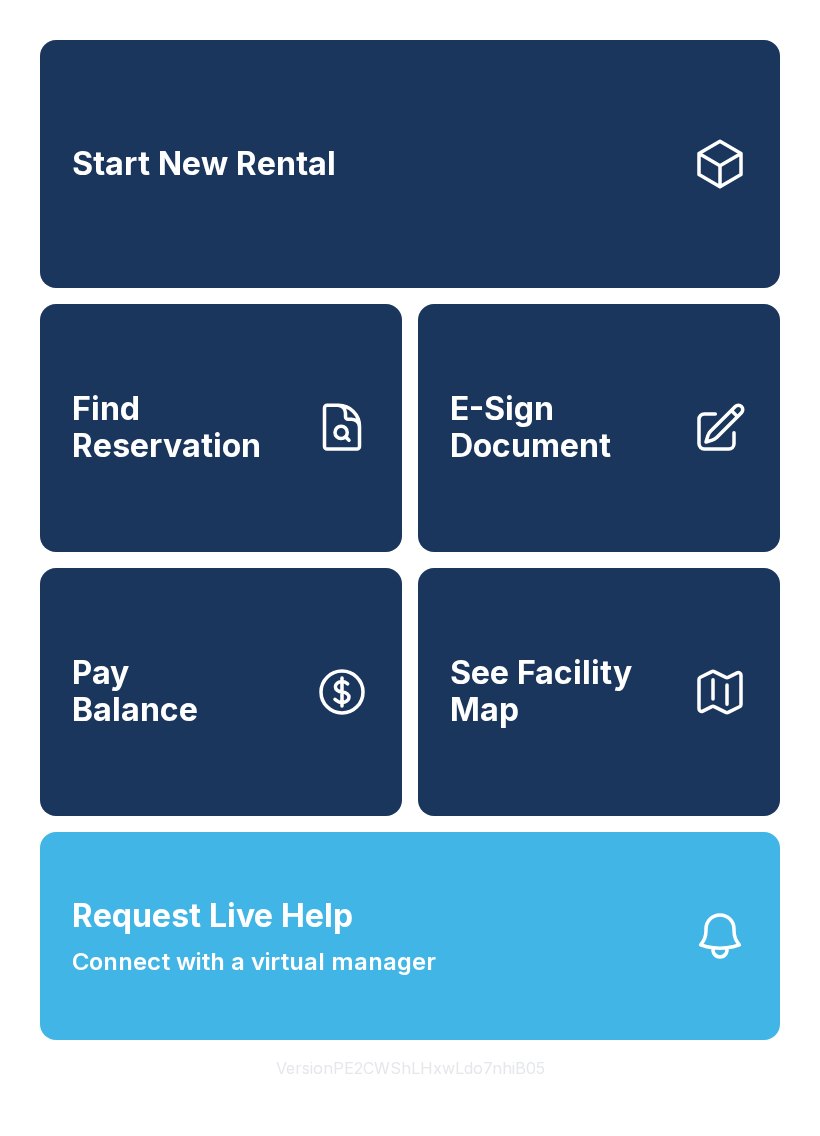 click on "Find Reservation" at bounding box center (185, 427) 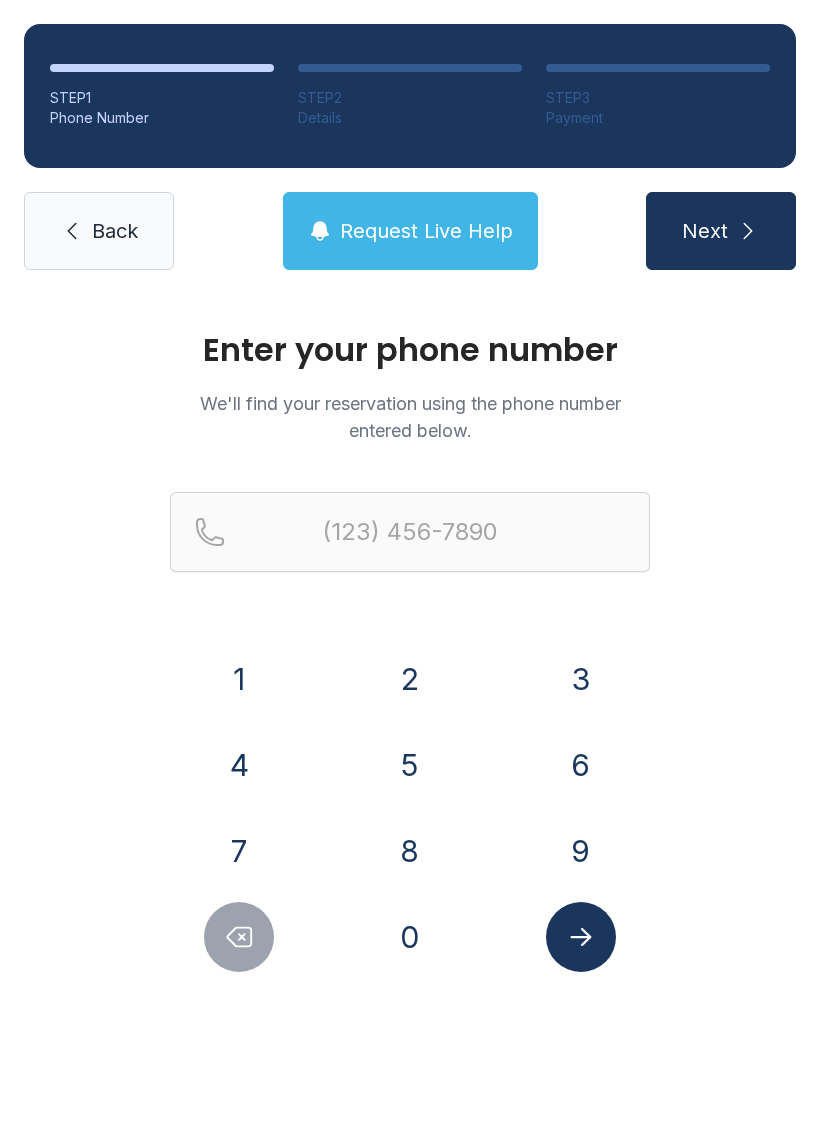 click on "7" at bounding box center [239, 851] 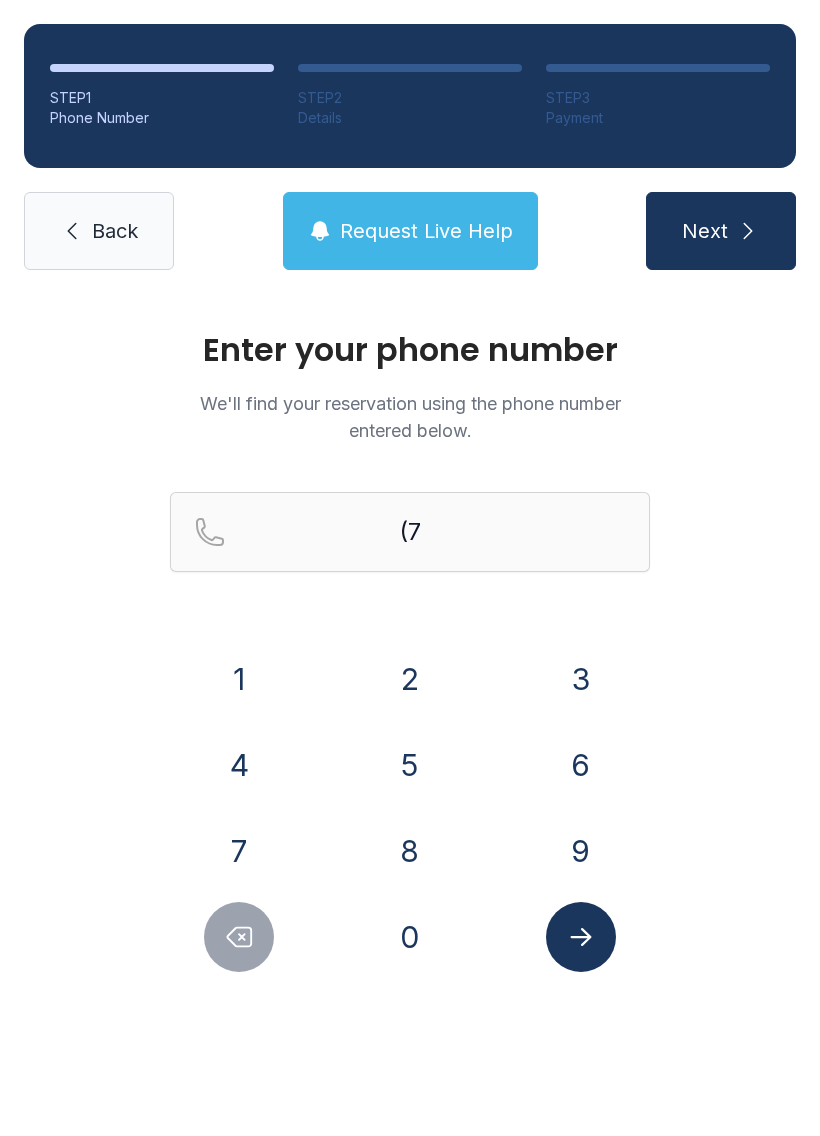 click on "8" at bounding box center [410, 851] 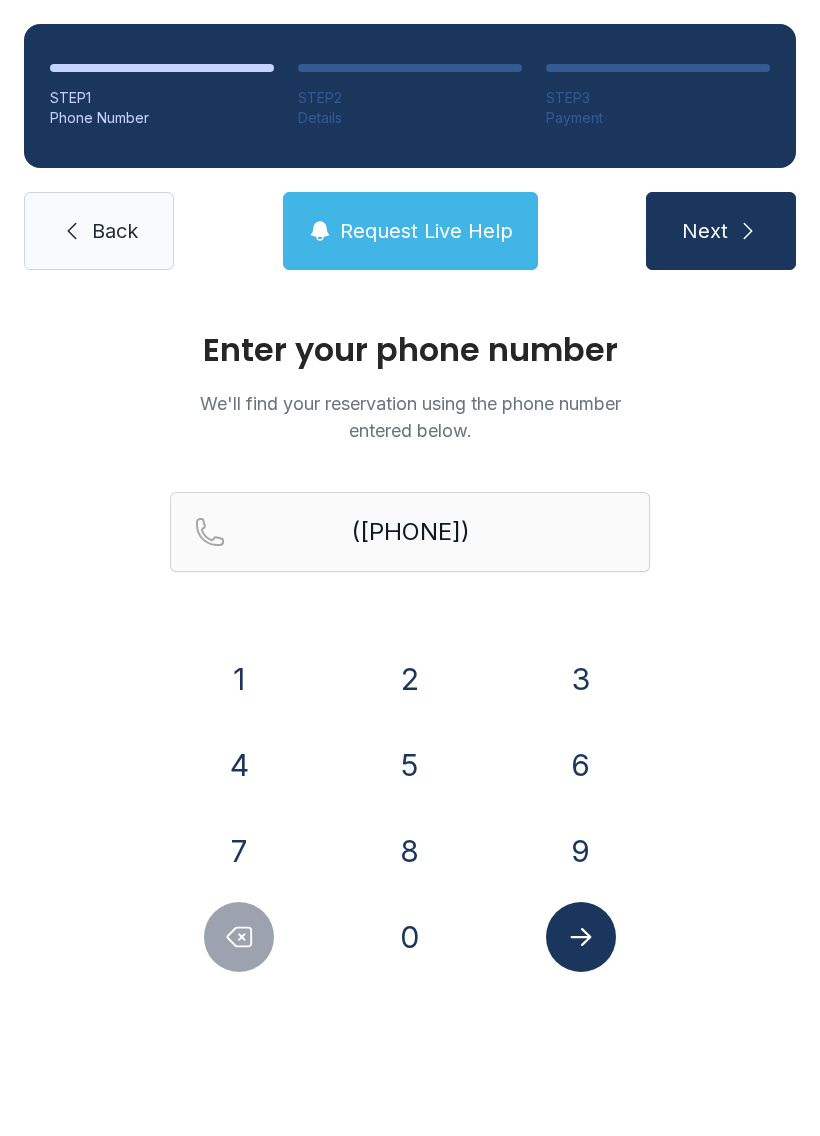 click on "6" at bounding box center (581, 765) 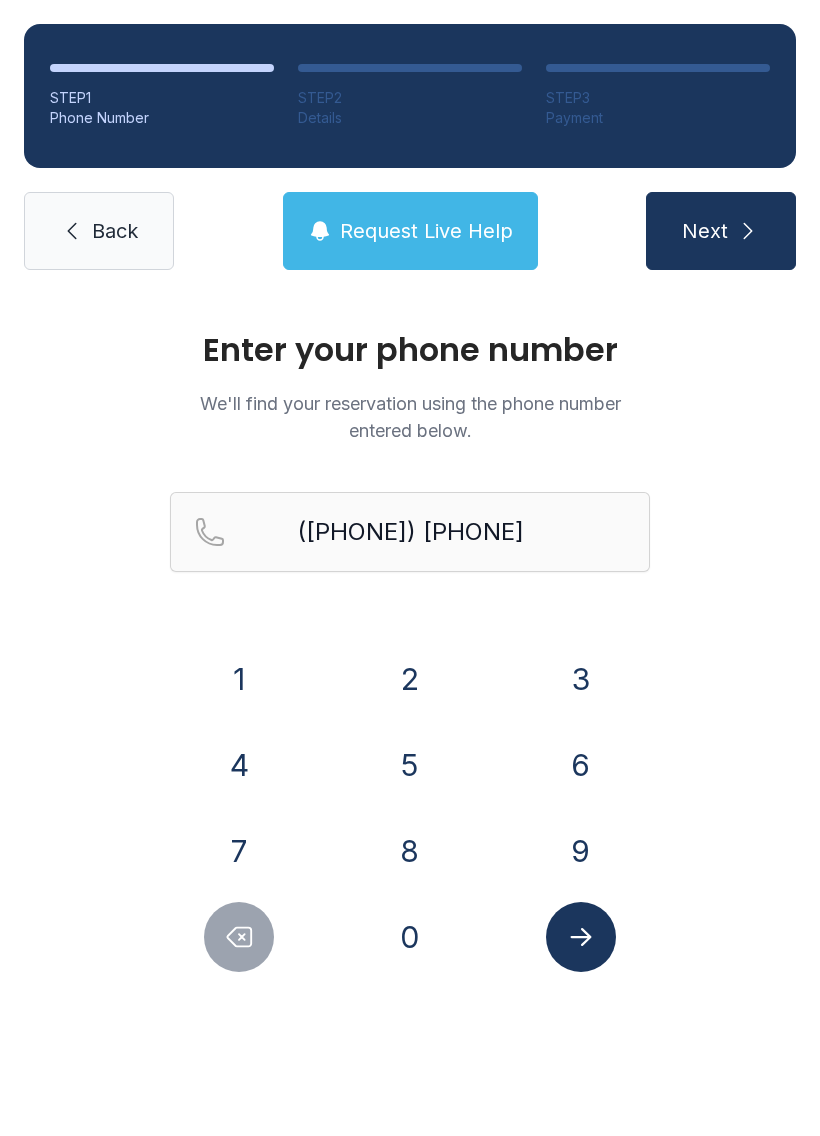 click on "5" at bounding box center (410, 765) 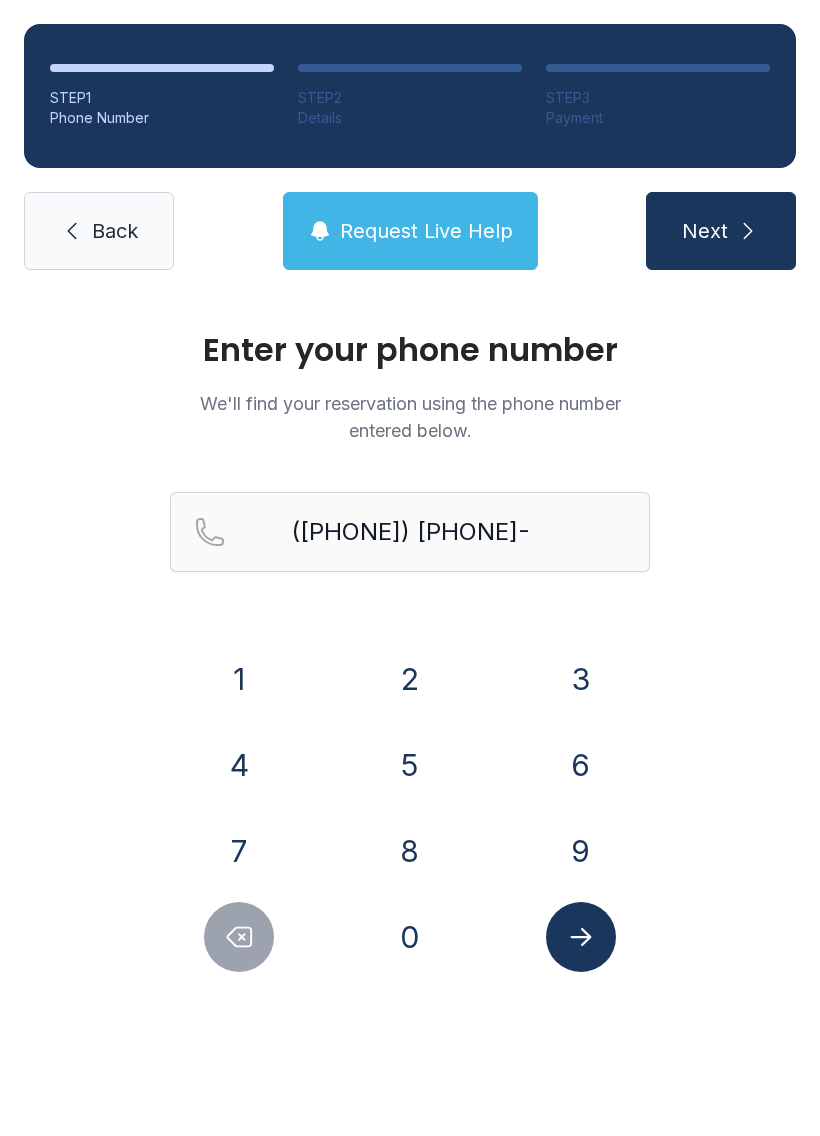 click on "5" at bounding box center (410, 765) 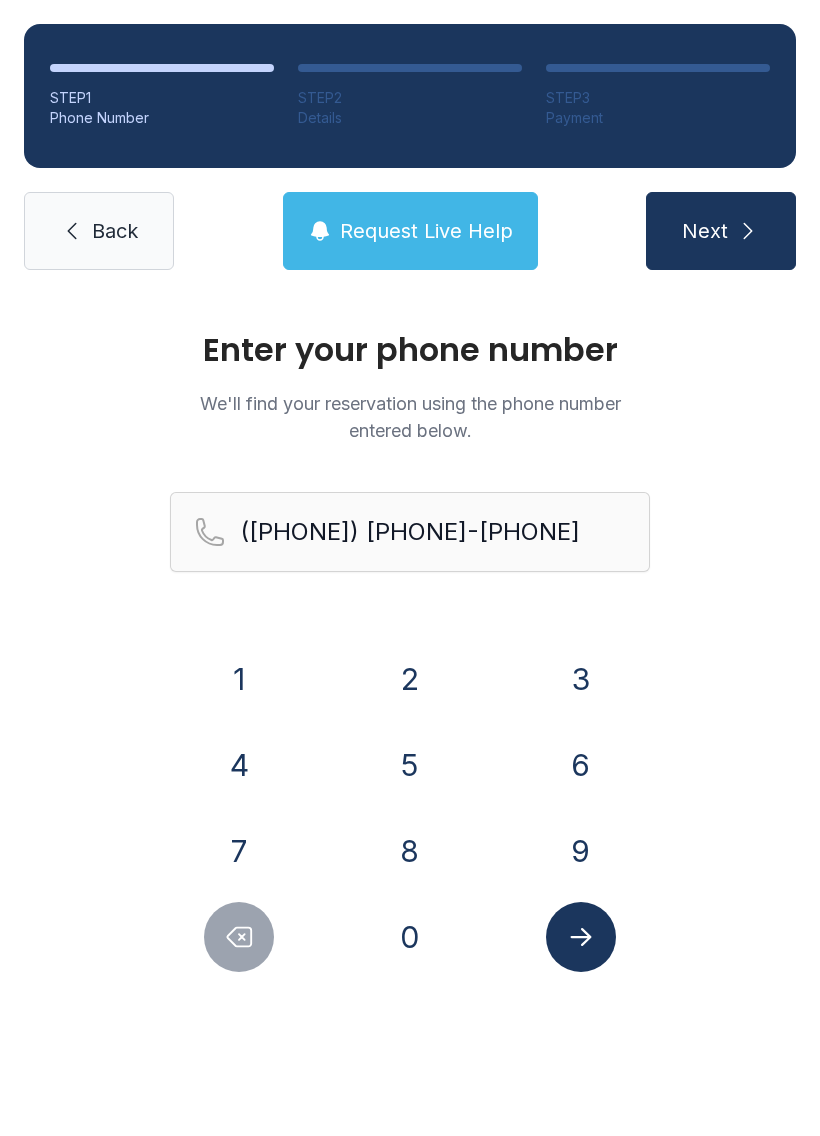 click on "7" at bounding box center (239, 851) 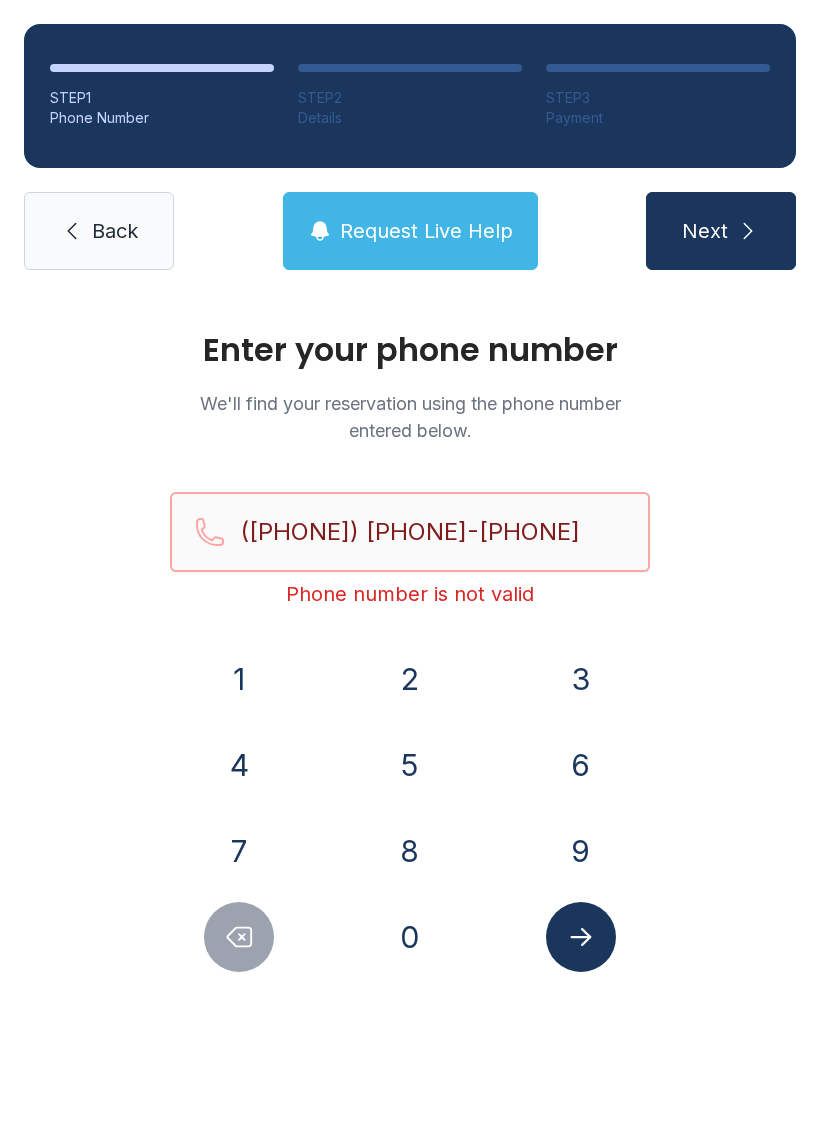 click on "([PHONE]) [PHONE]-[PHONE]" at bounding box center [410, 532] 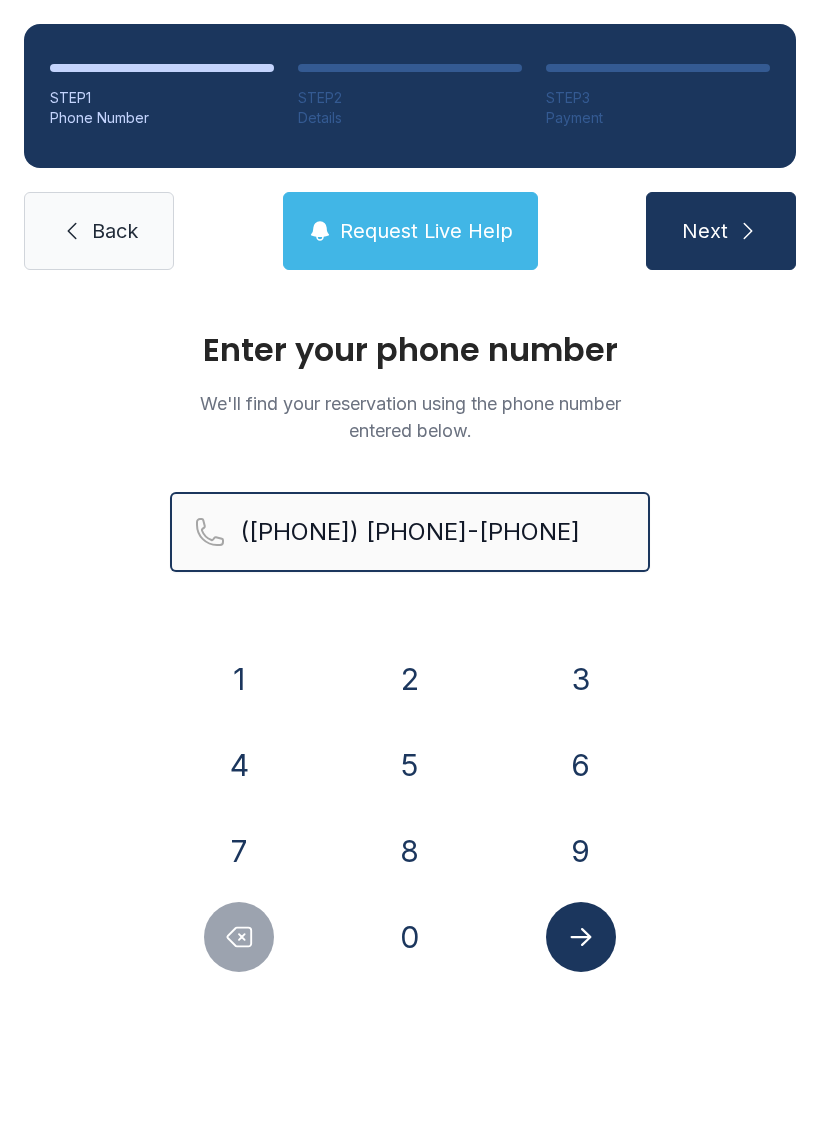 type on "([PHONE]) [PHONE]-[PHONE]" 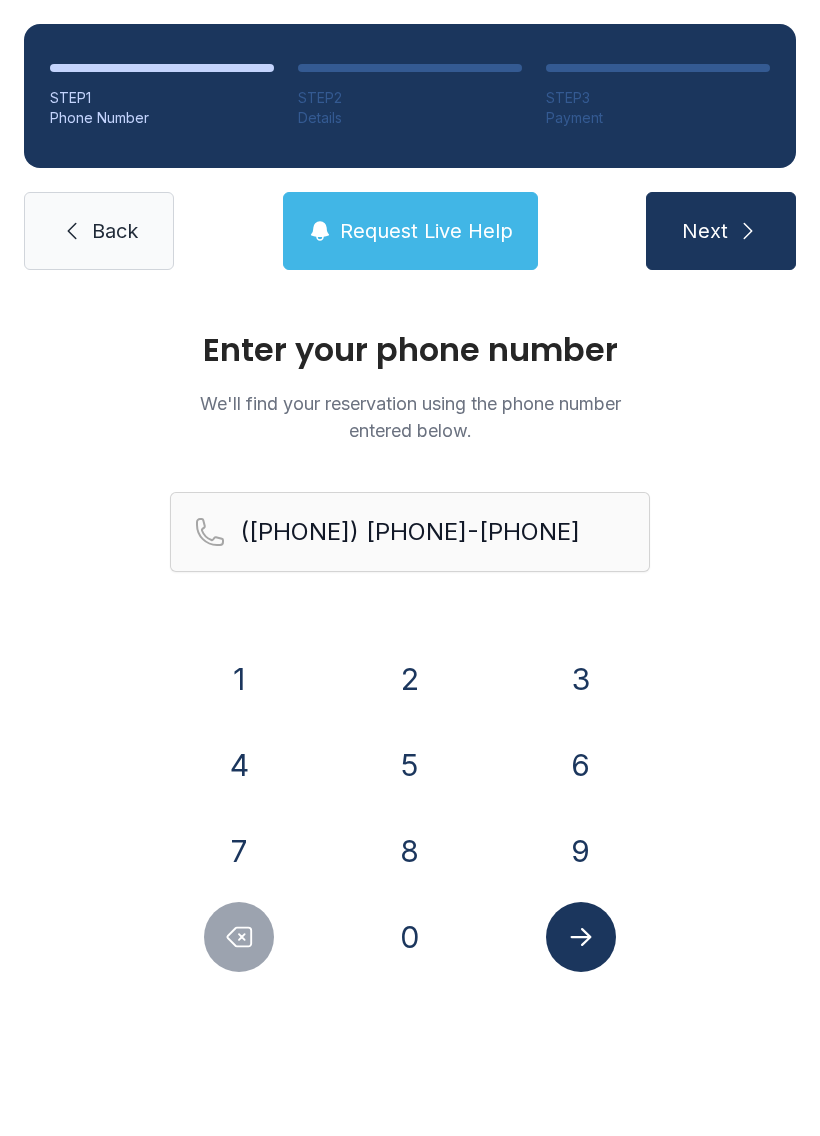 click 